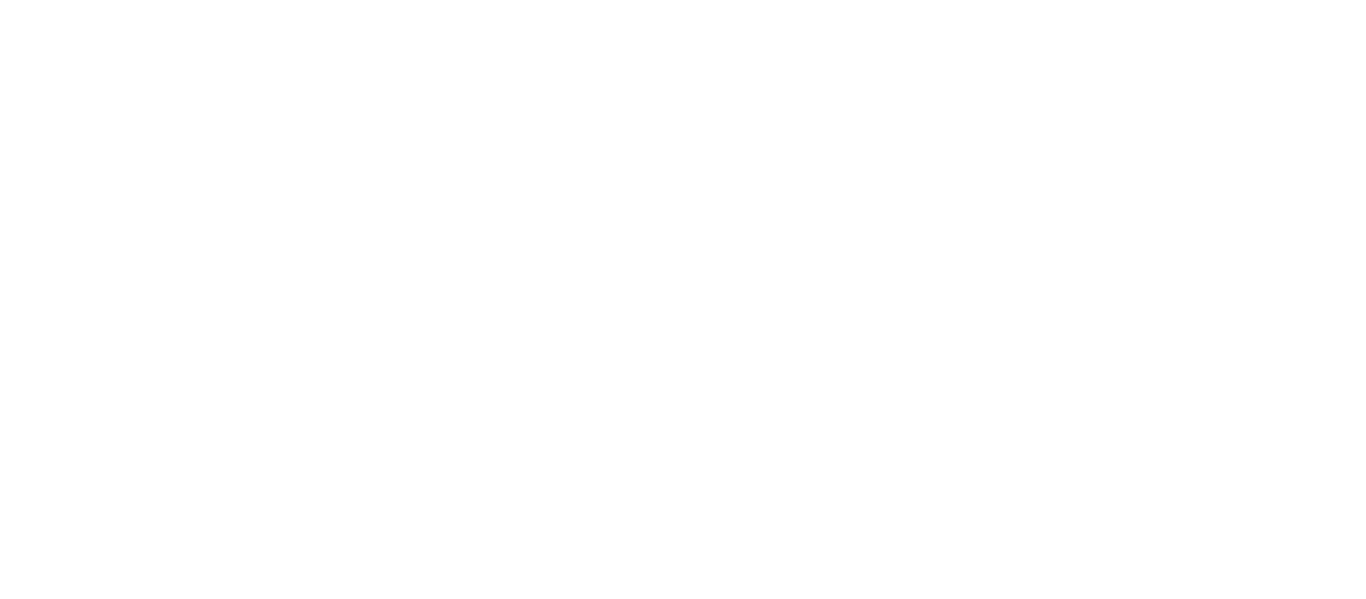scroll, scrollTop: 0, scrollLeft: 0, axis: both 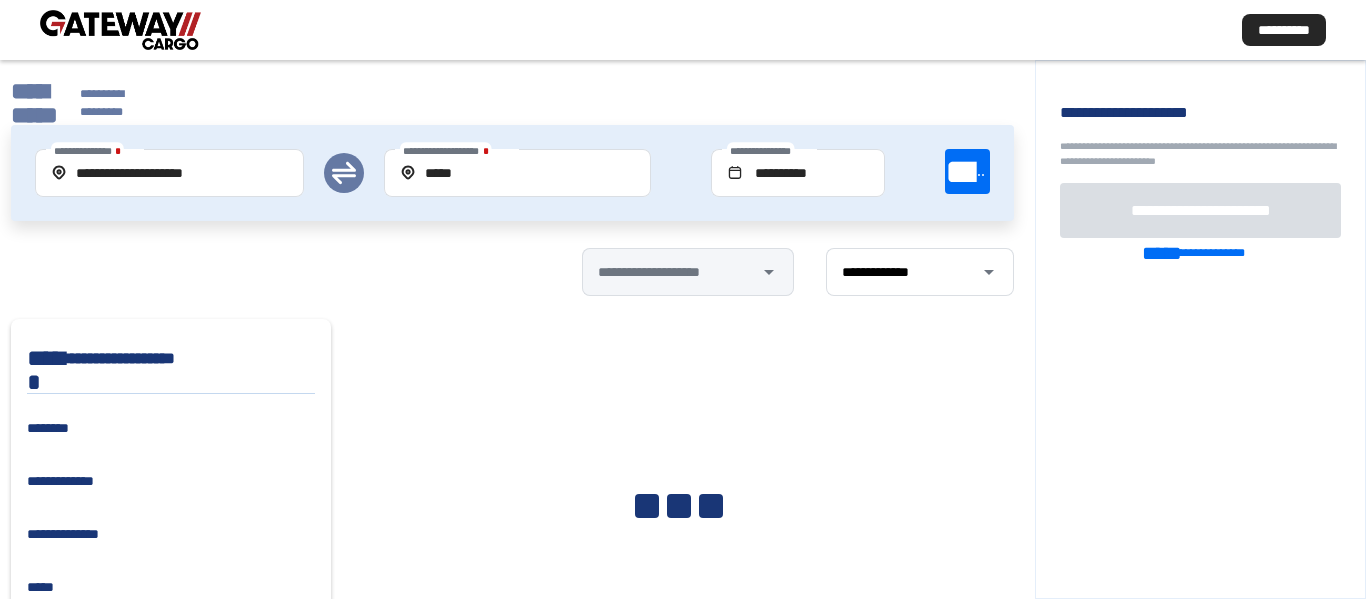 click on "**********" 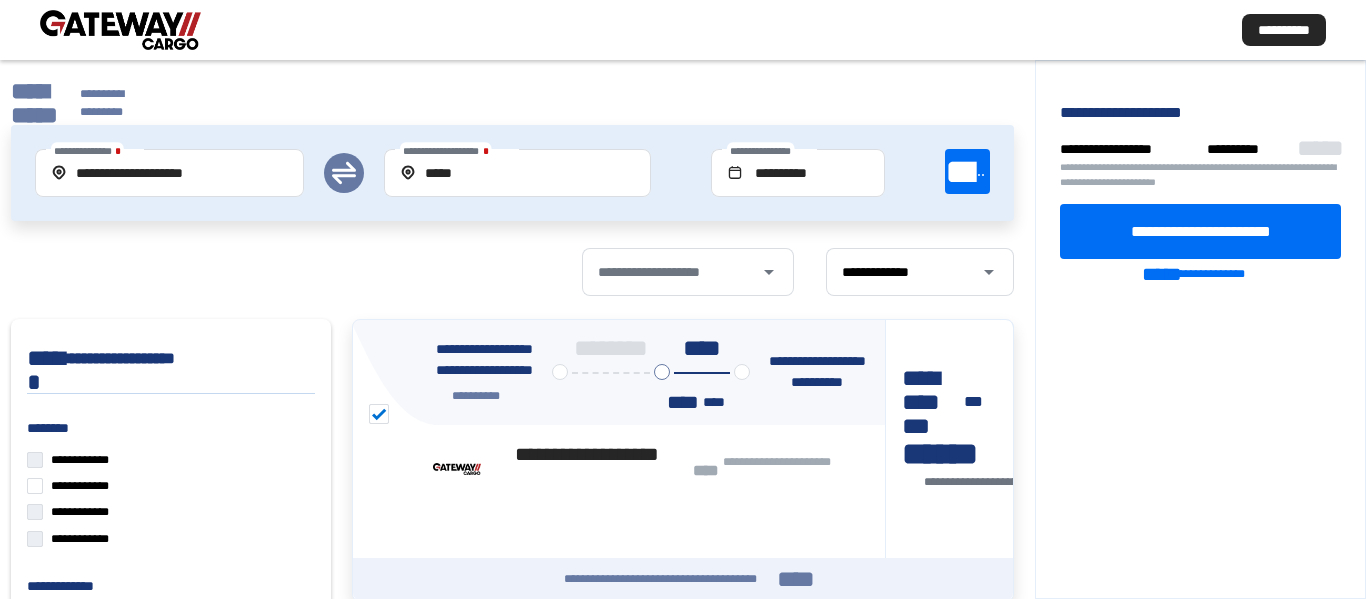 click on "**********" 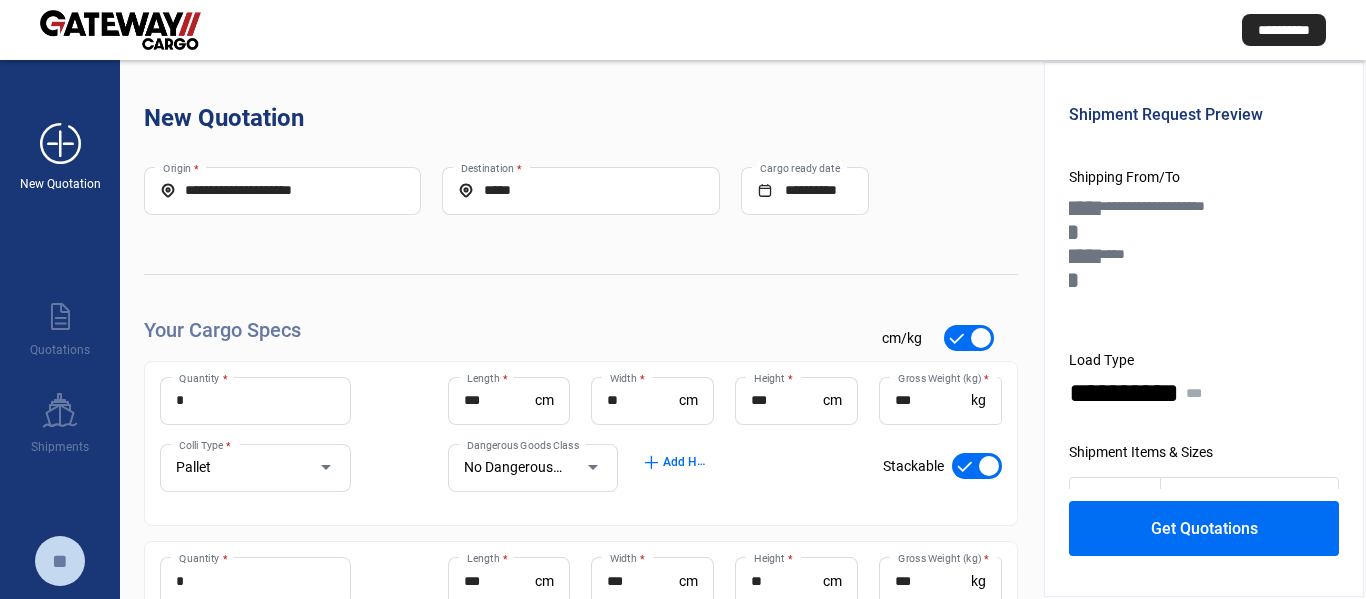 click on "add_new" at bounding box center [60, 144] 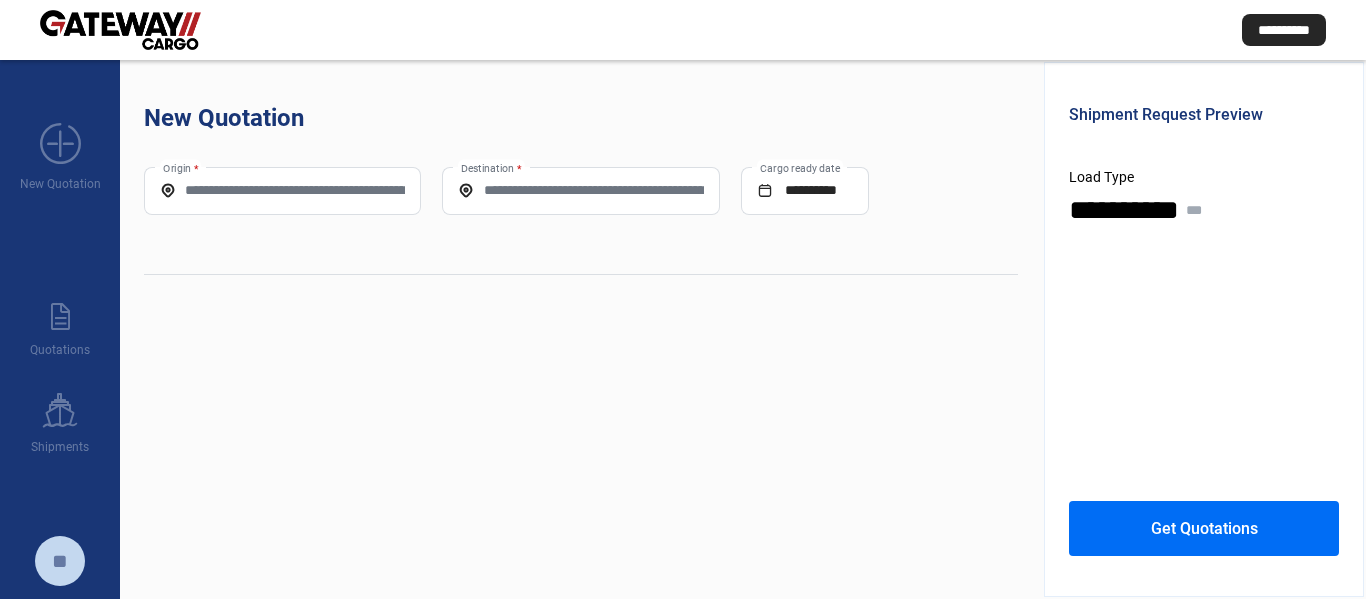 click on "Origin *" at bounding box center (282, 190) 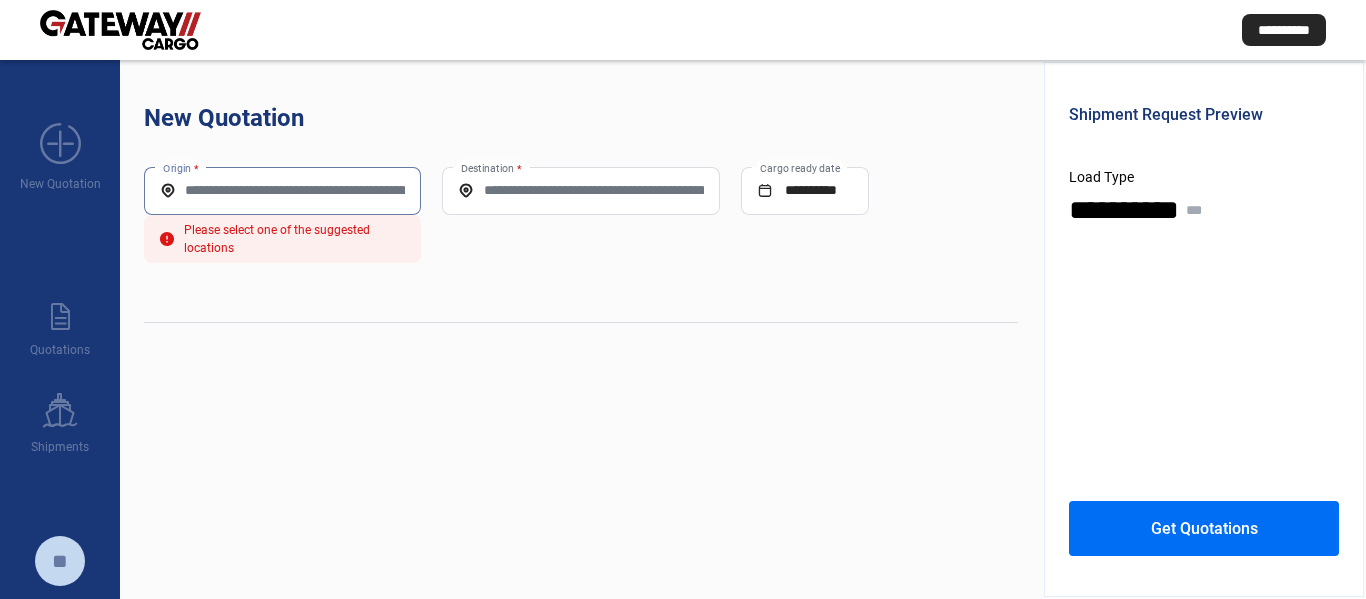 click on "Origin *" at bounding box center [282, 190] 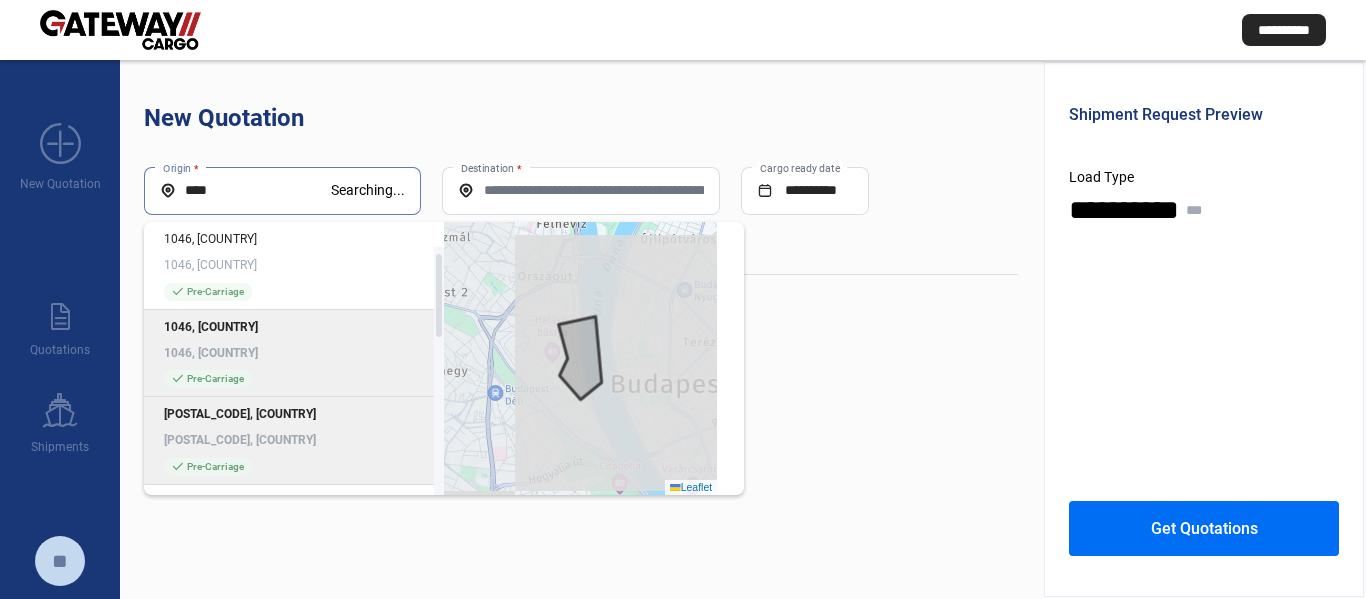 scroll, scrollTop: 25, scrollLeft: 0, axis: vertical 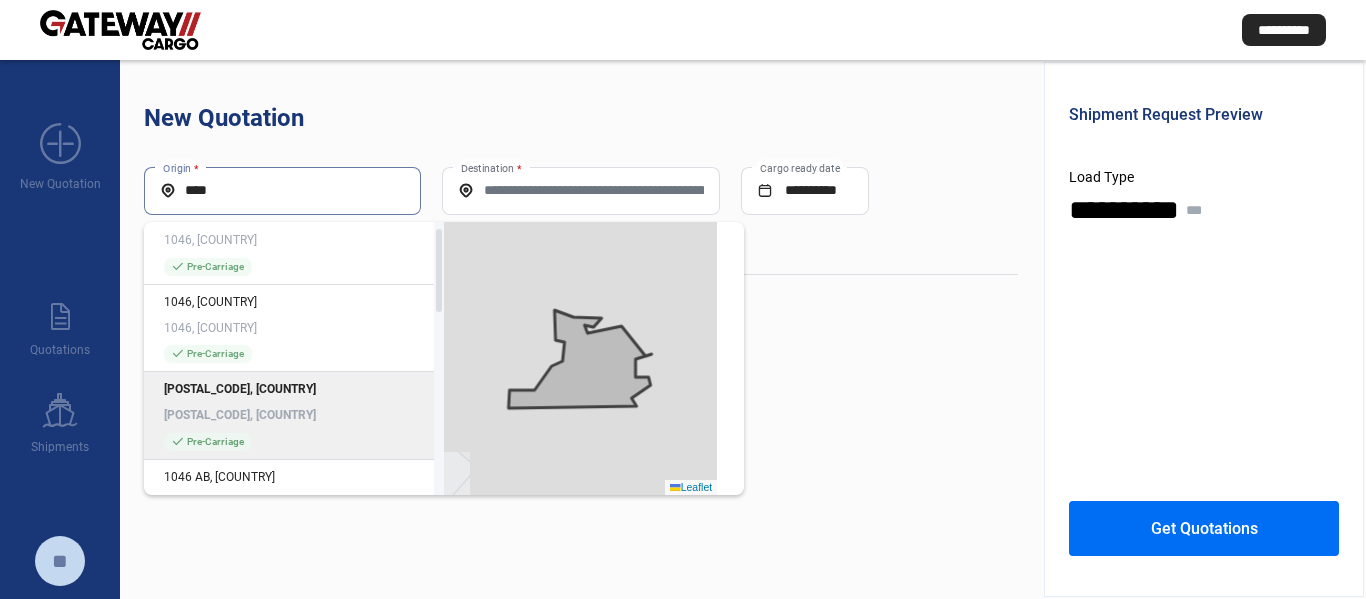 type on "****" 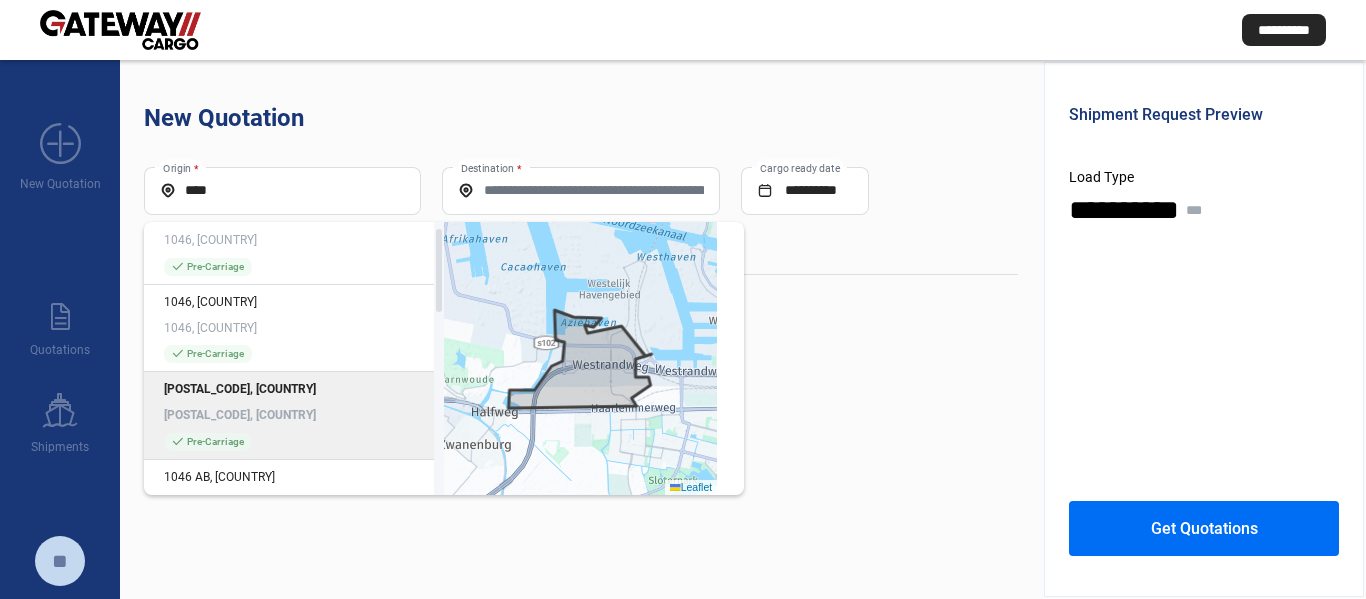 click on "[POSTAL_CODE], [COUNTRY]" 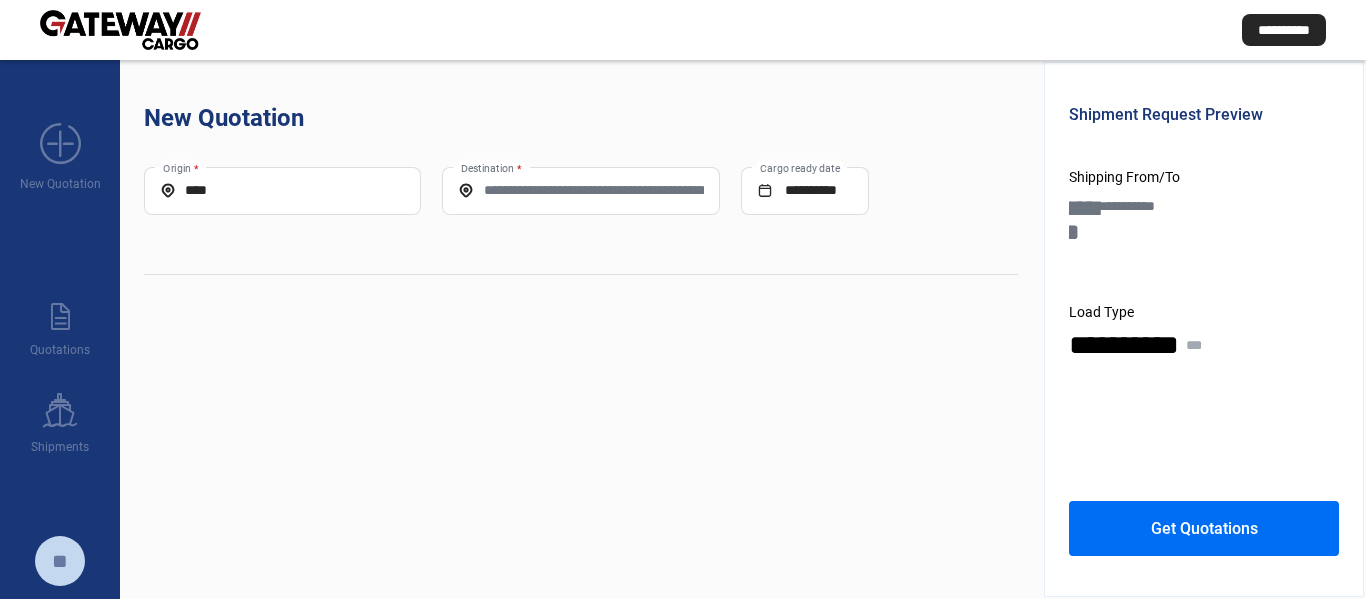 click on "Destination *" at bounding box center [580, 190] 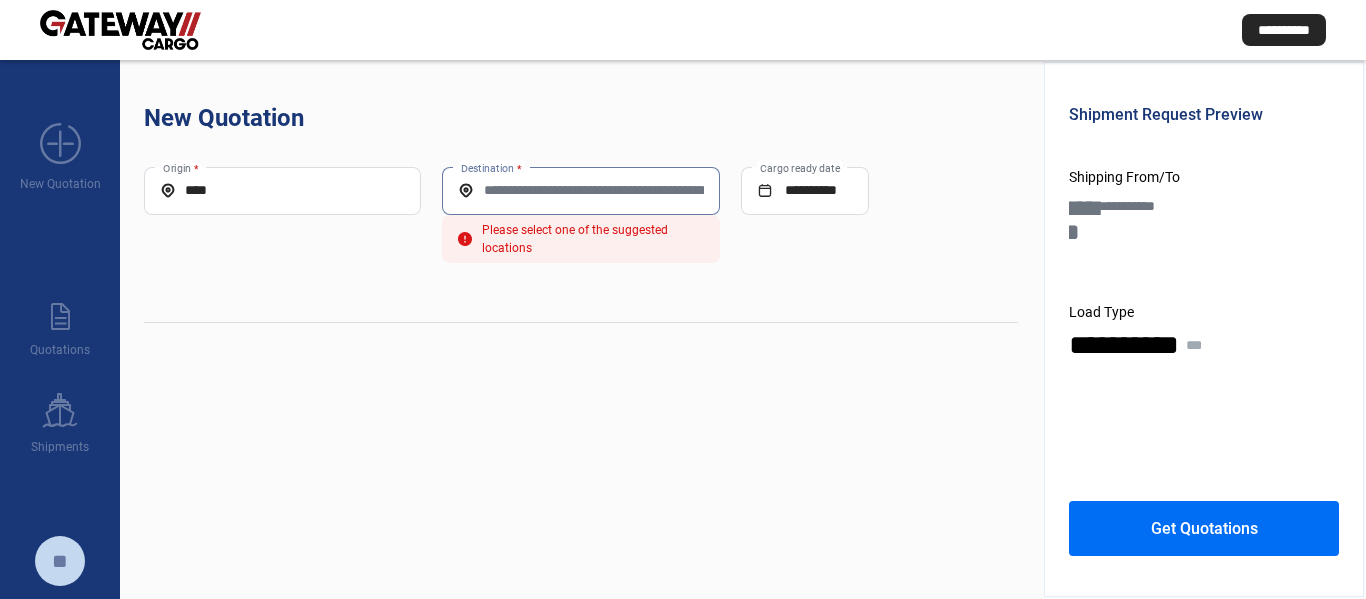 click on "Destination *" at bounding box center (580, 190) 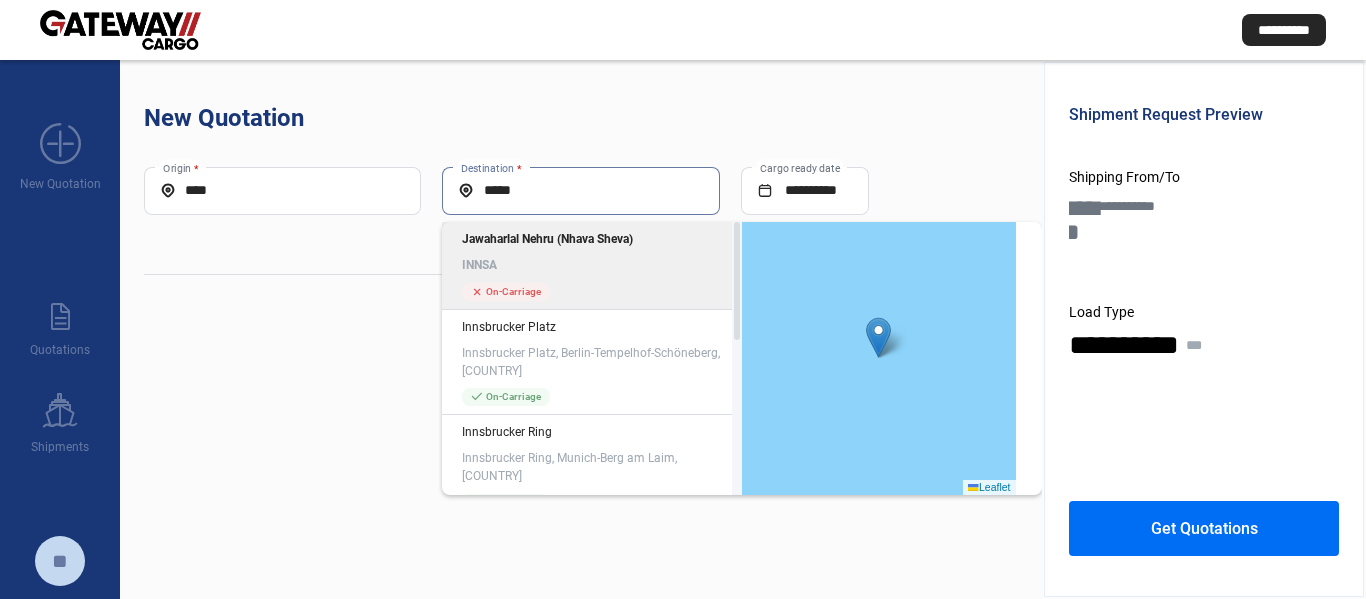 type on "*****" 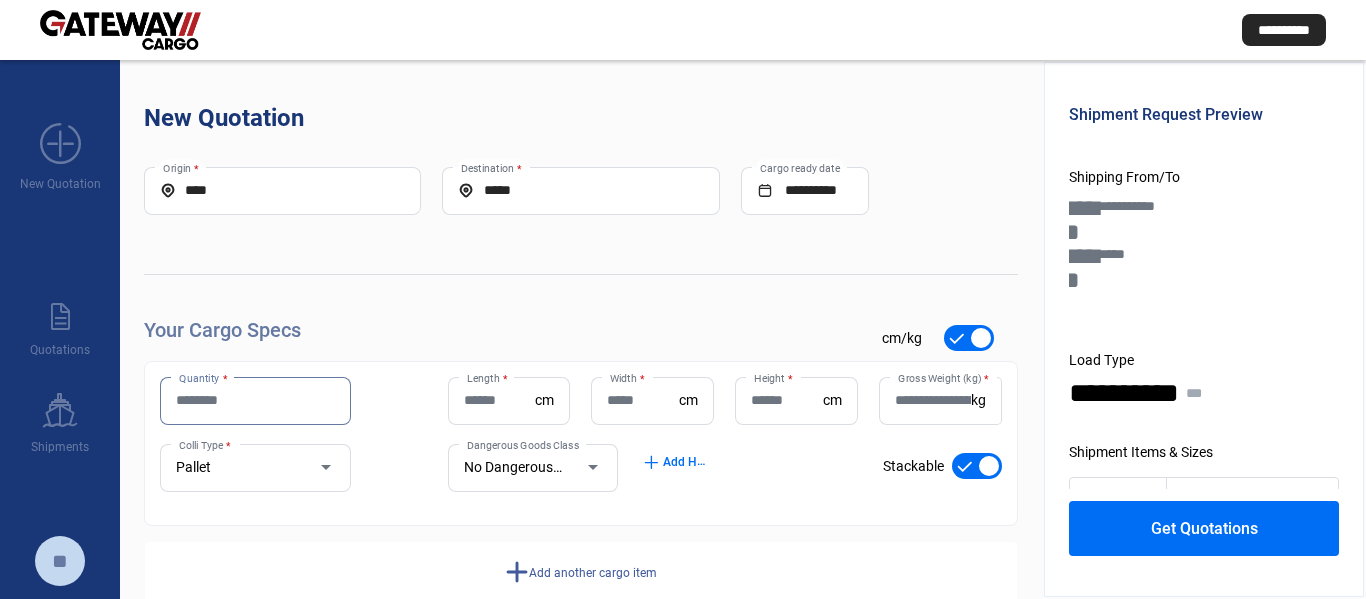 click on "Quantity *" at bounding box center (255, 400) 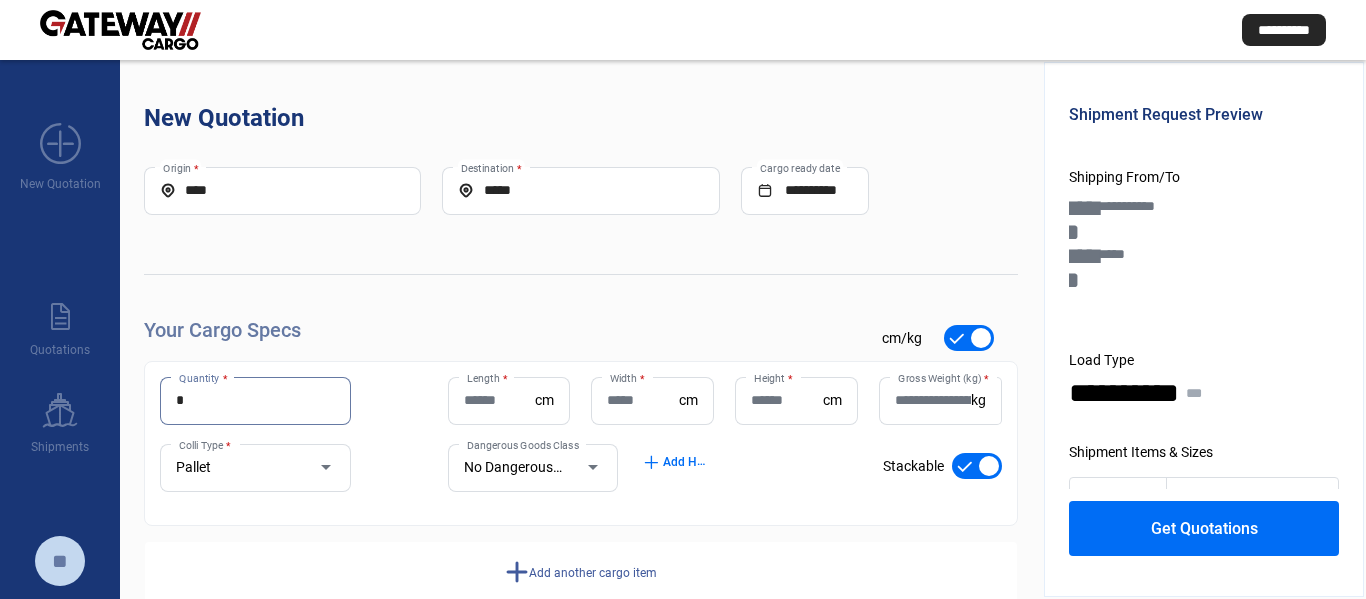 type on "*" 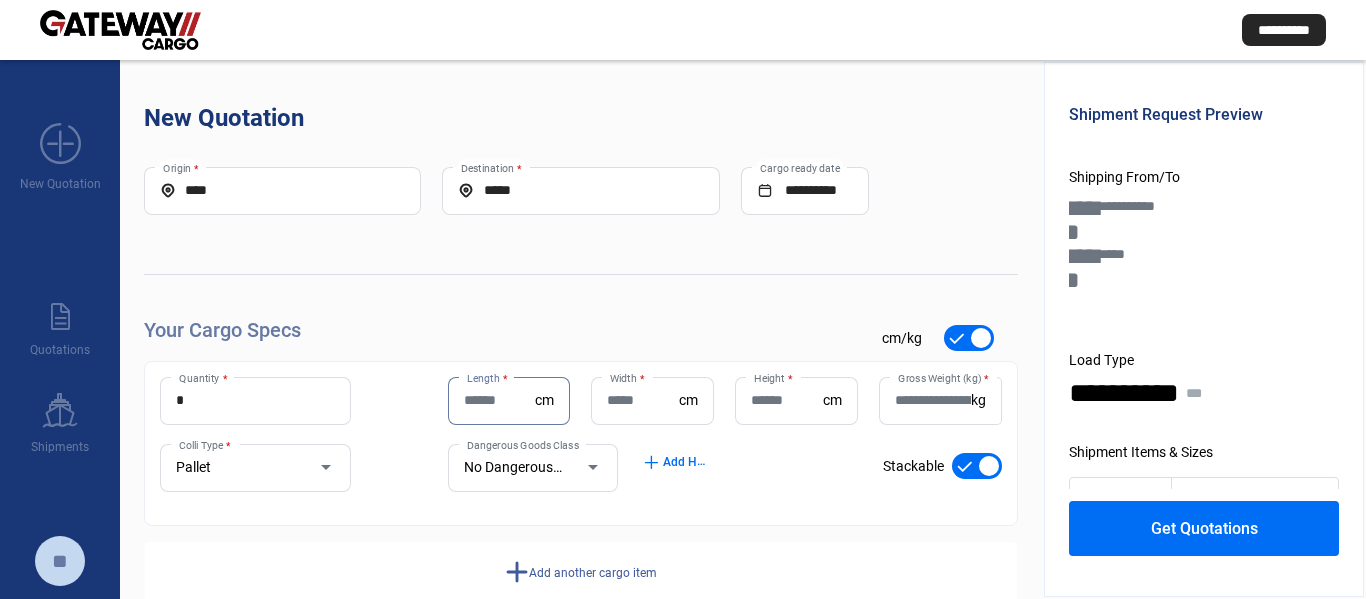 click on "Length  *" at bounding box center [500, 400] 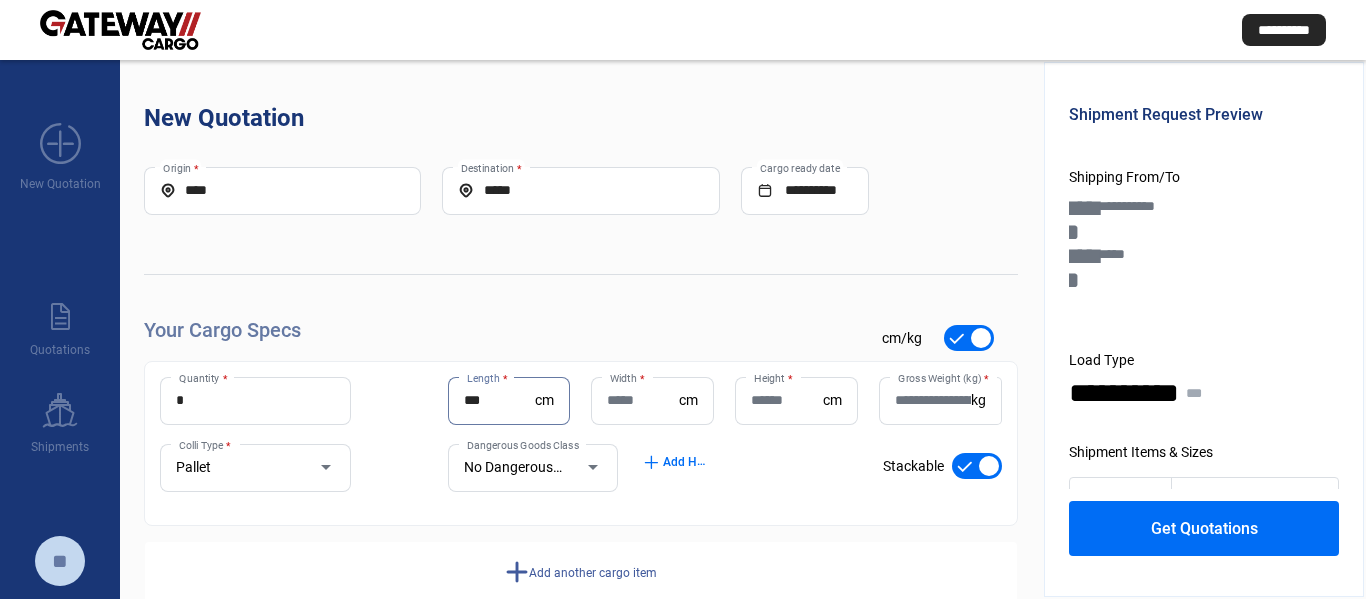 type on "***" 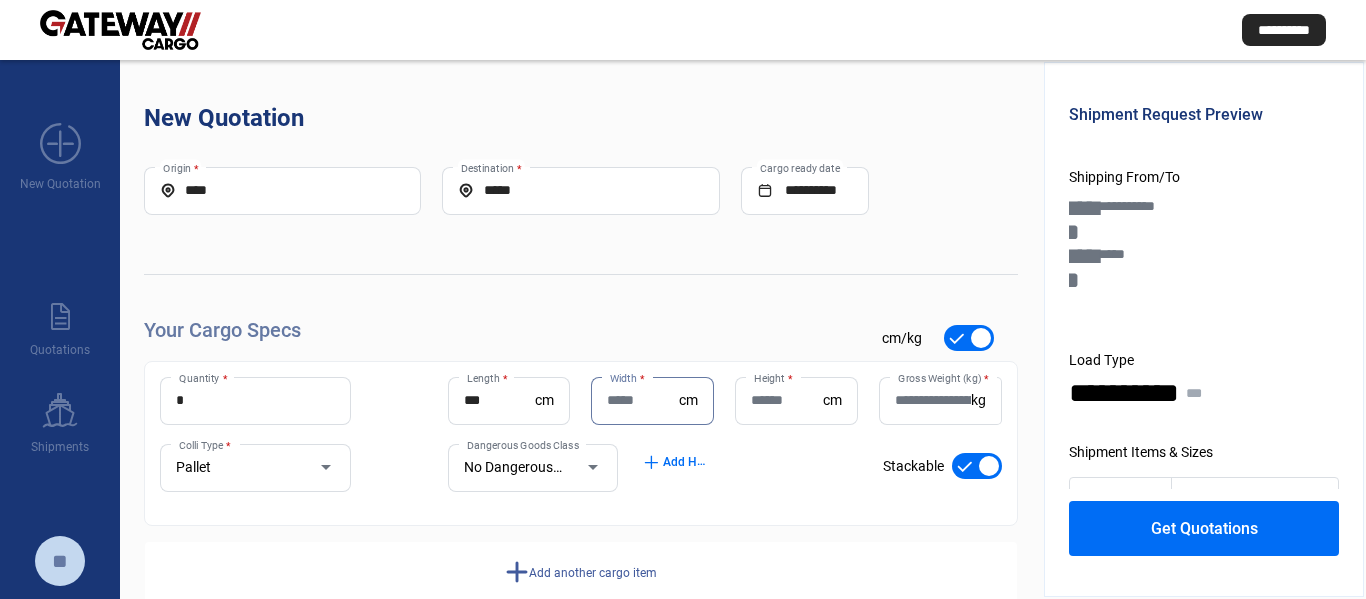 click on "Width  *" at bounding box center [643, 400] 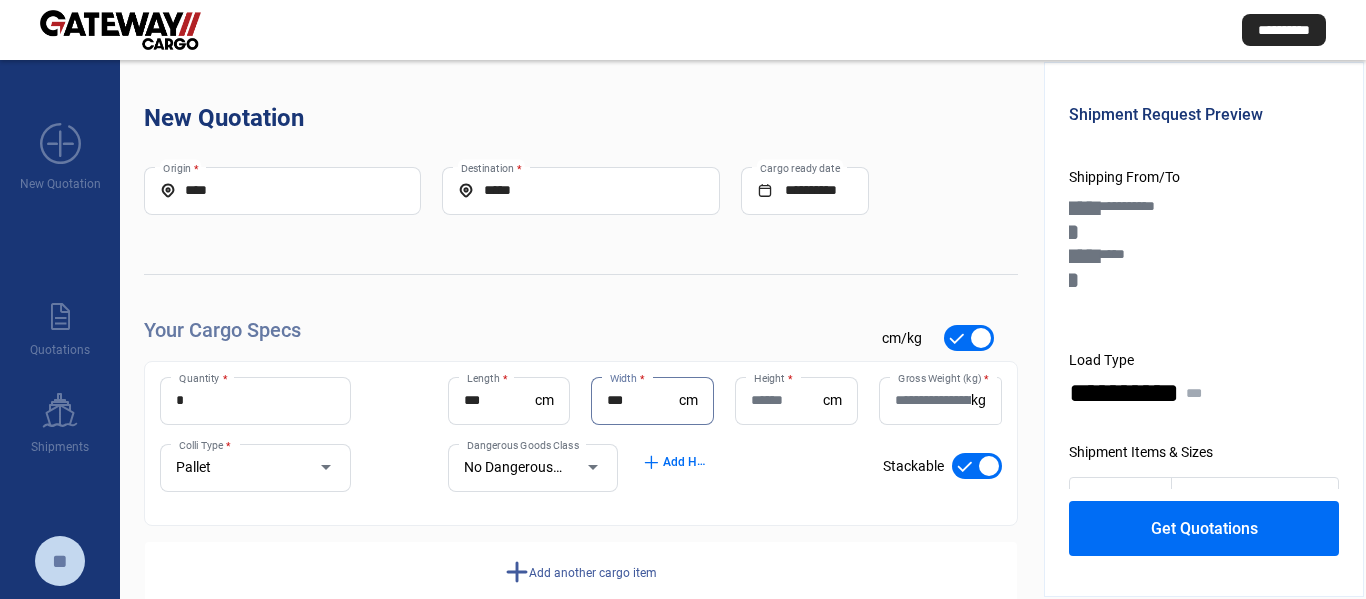 type on "***" 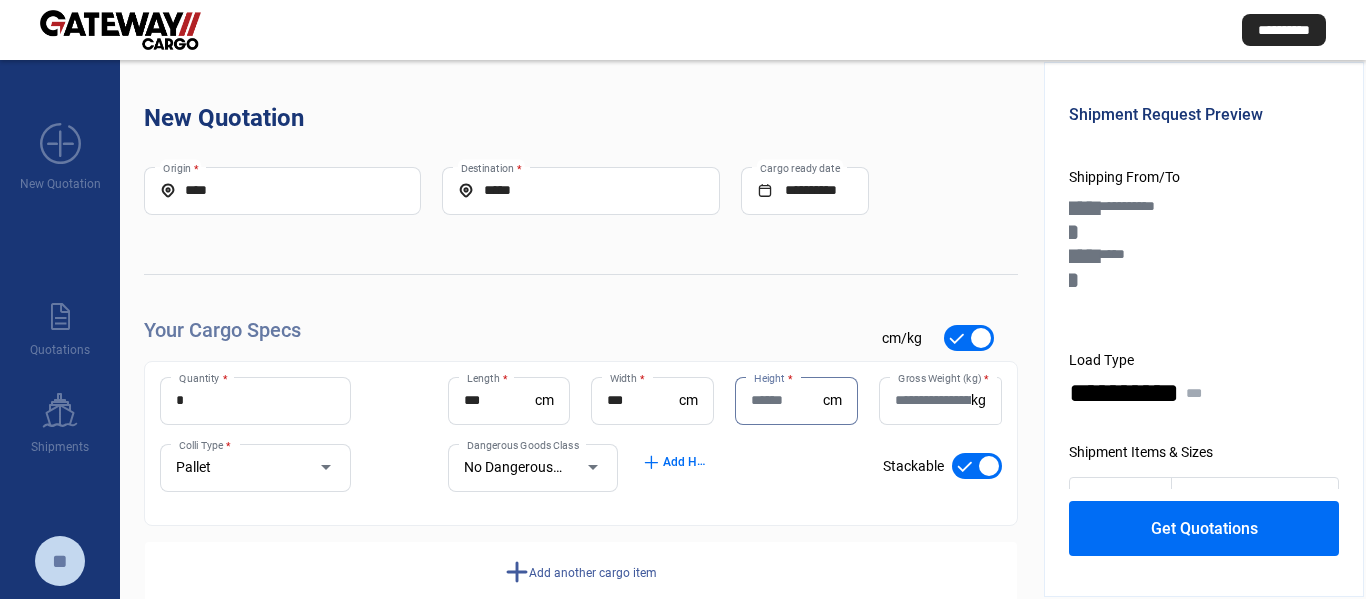 click on "Height  *" at bounding box center [787, 400] 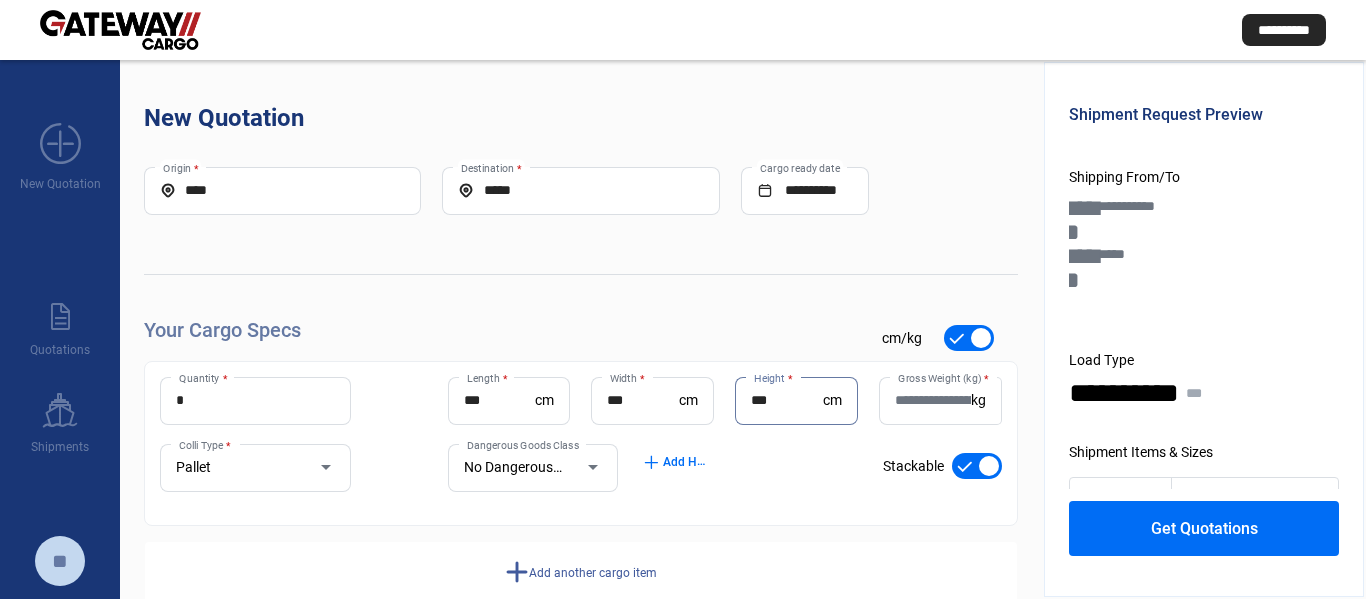 type on "***" 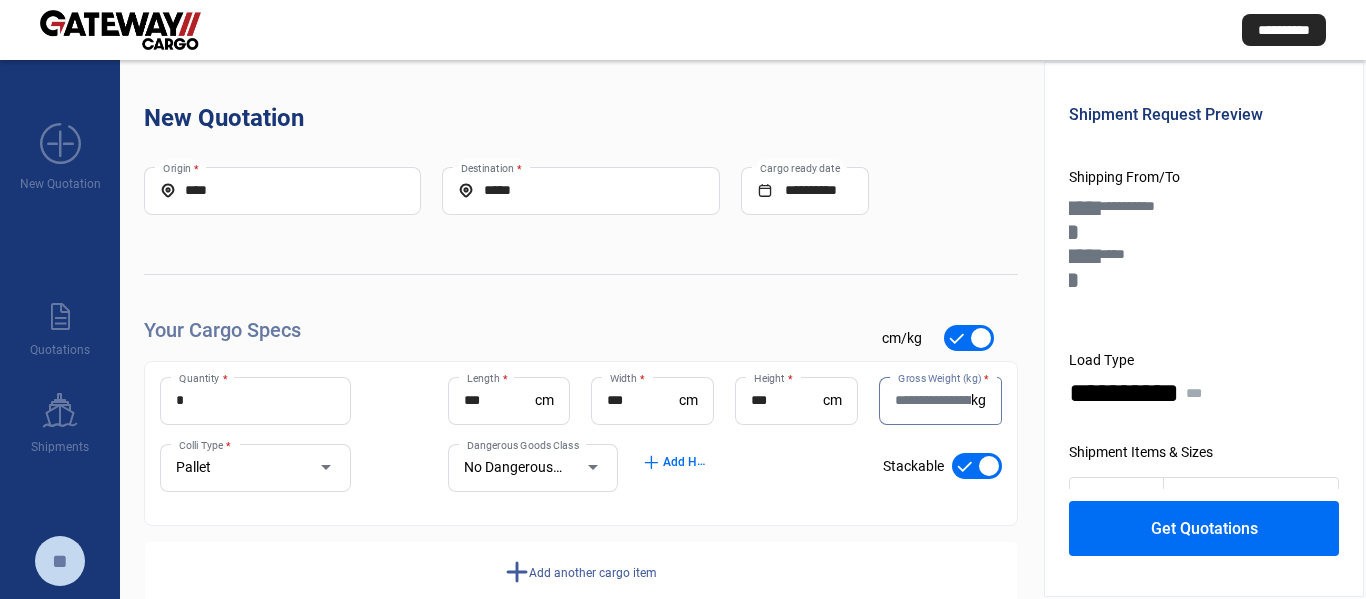 click on "Gross Weight (kg)  *" at bounding box center (933, 400) 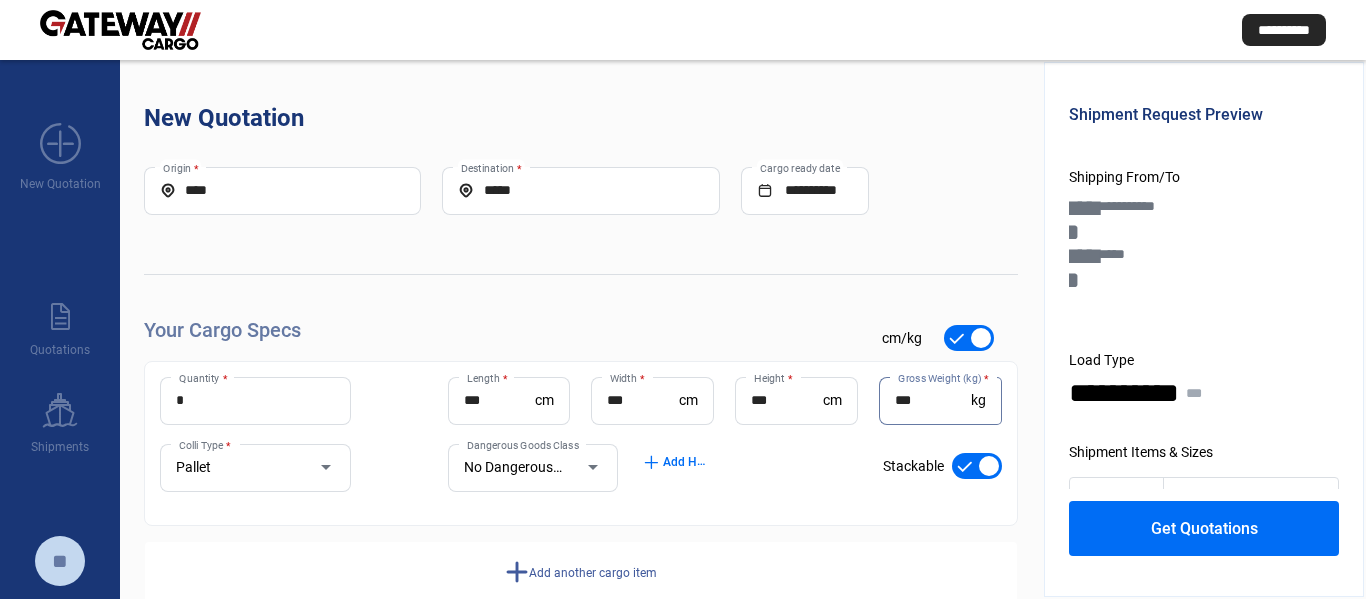 type on "***" 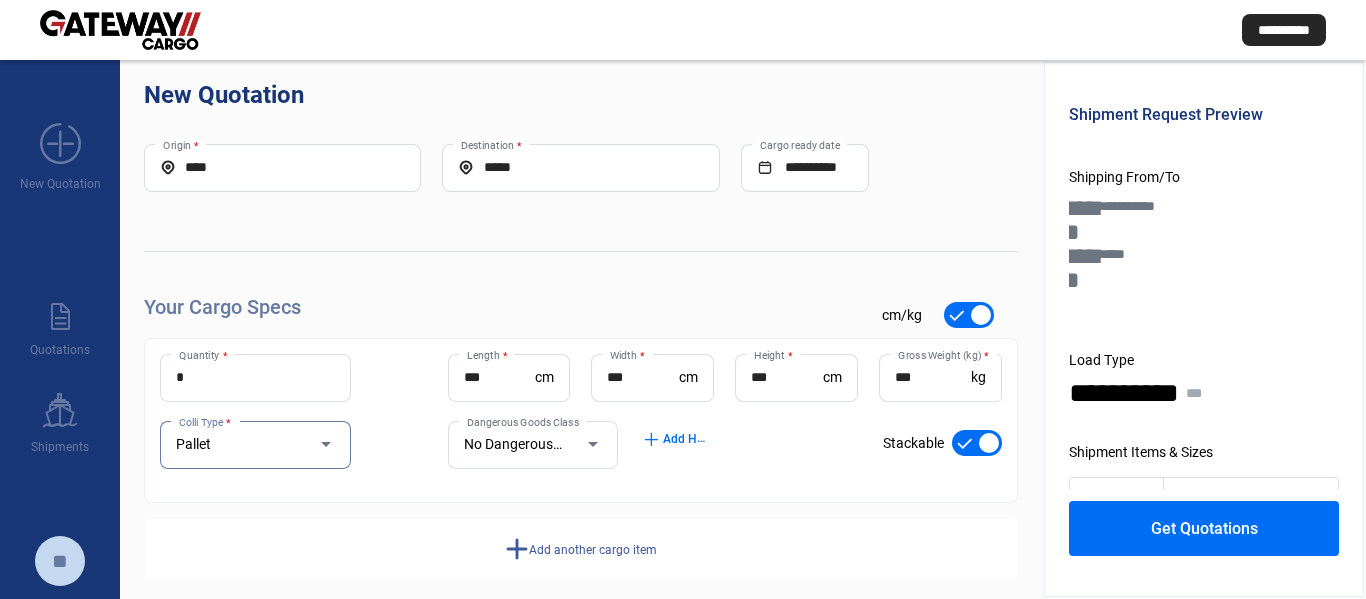 scroll, scrollTop: 44, scrollLeft: 0, axis: vertical 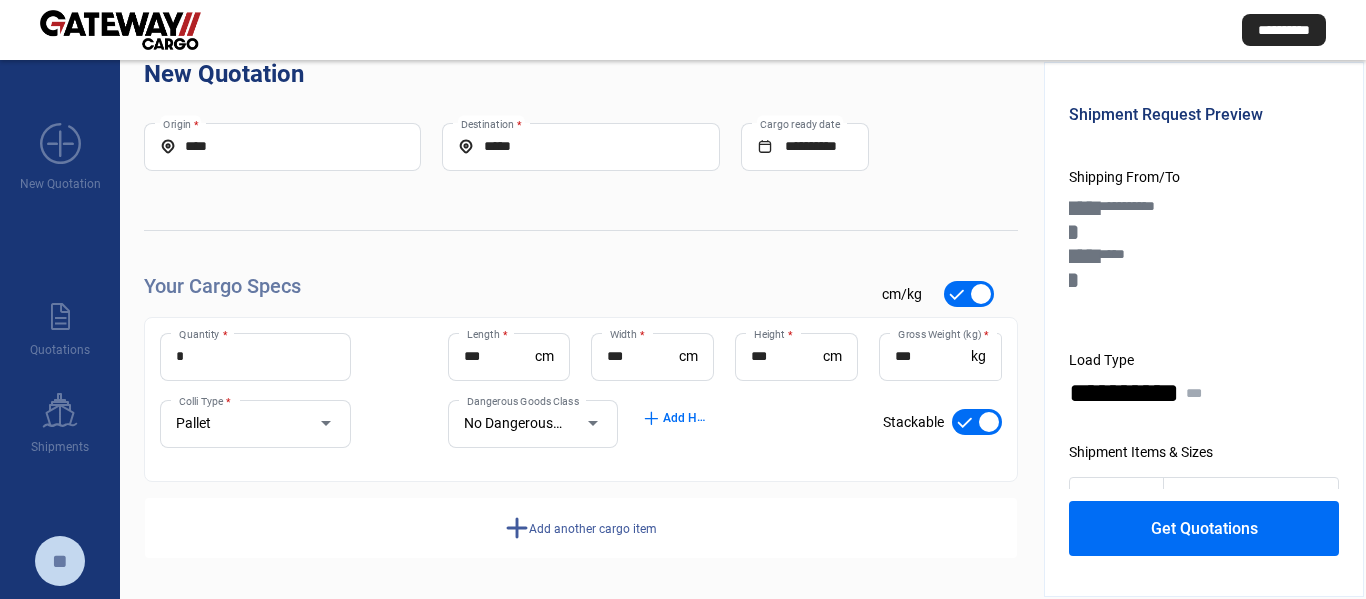 click on "add" 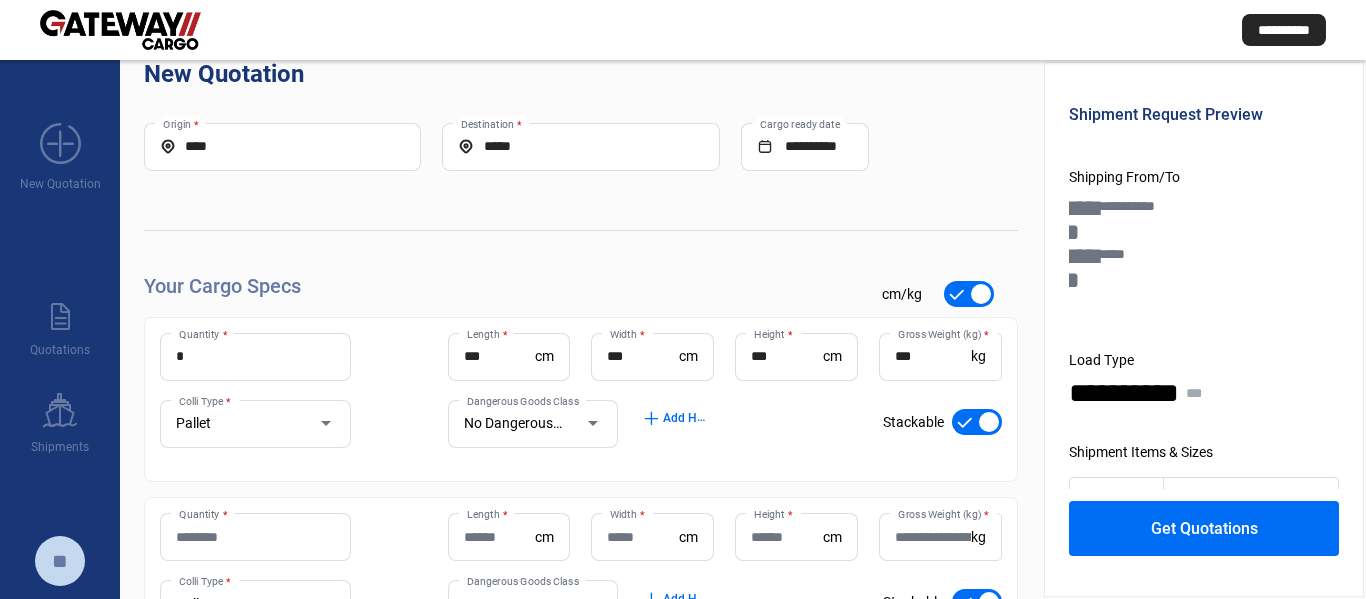 click on "Quantity *" at bounding box center [255, 537] 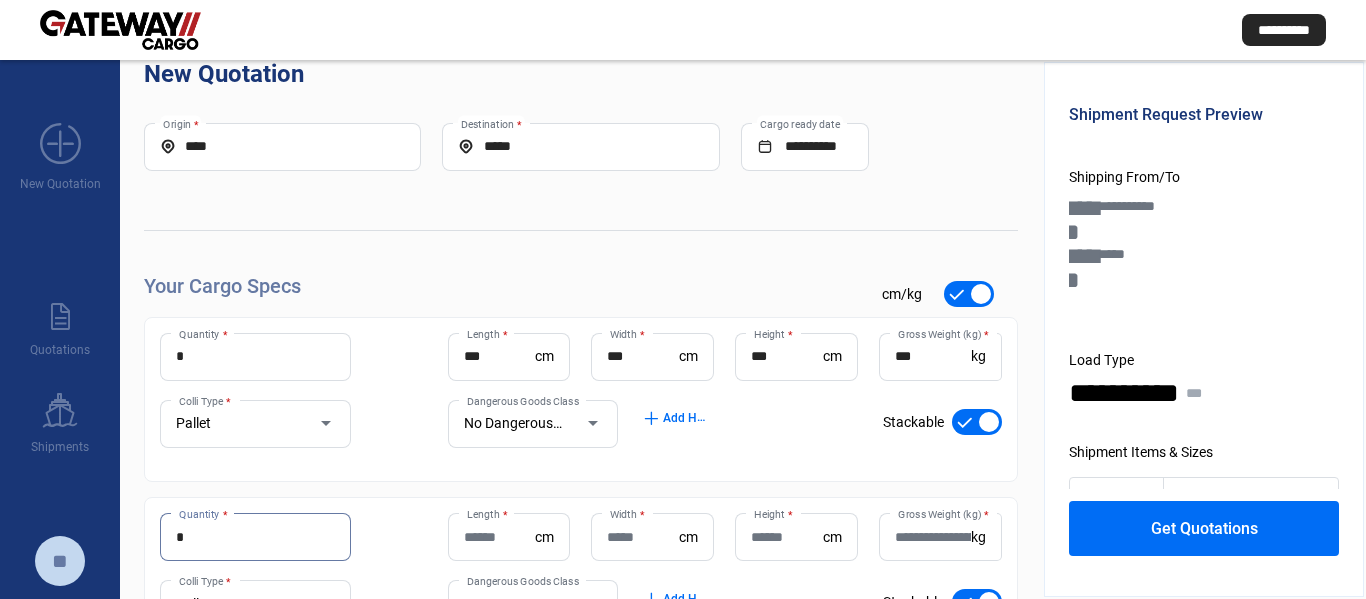 type on "*" 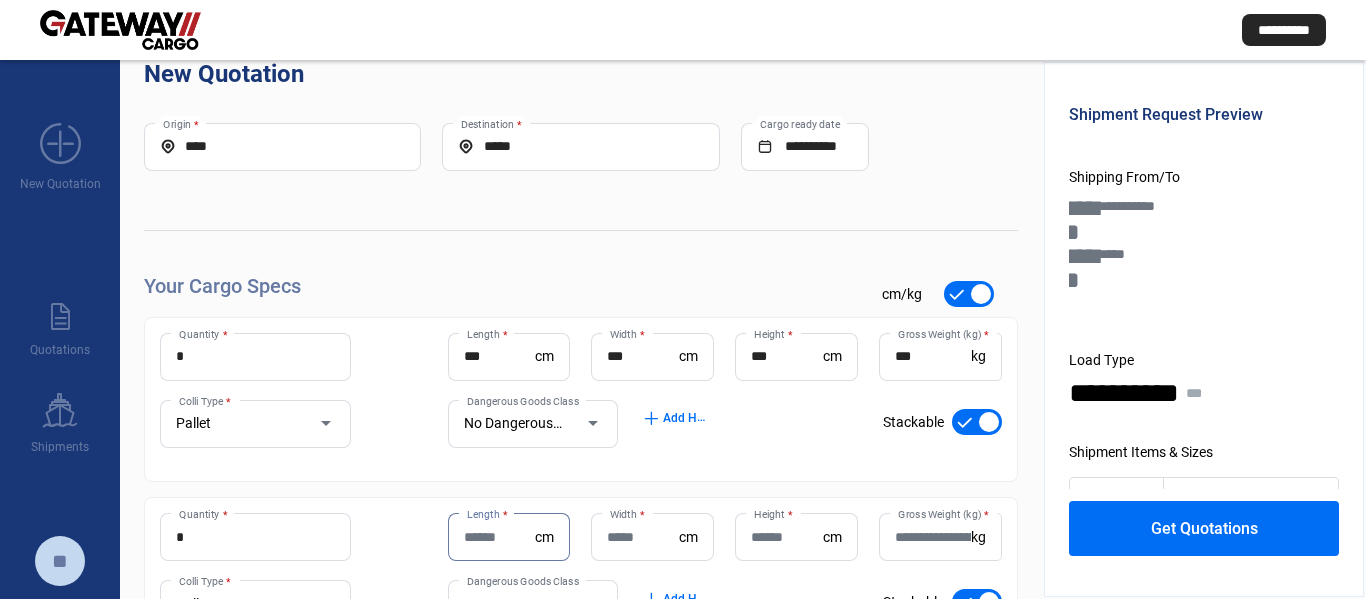 click on "Length  *" at bounding box center [500, 537] 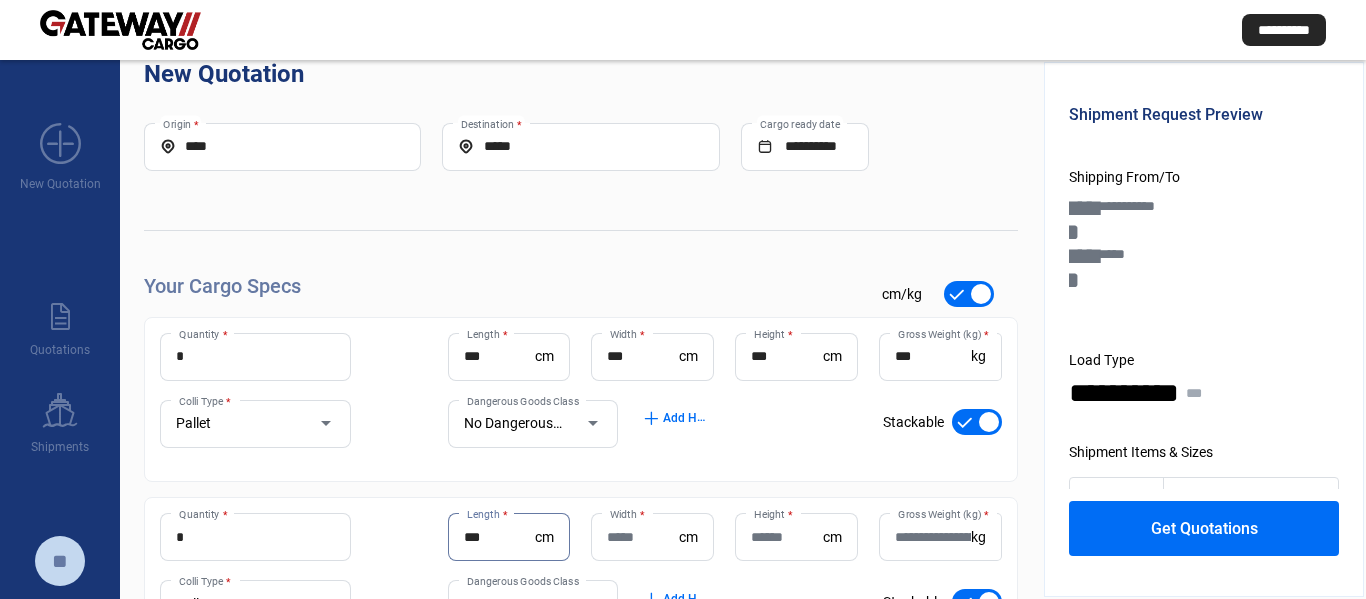 type on "***" 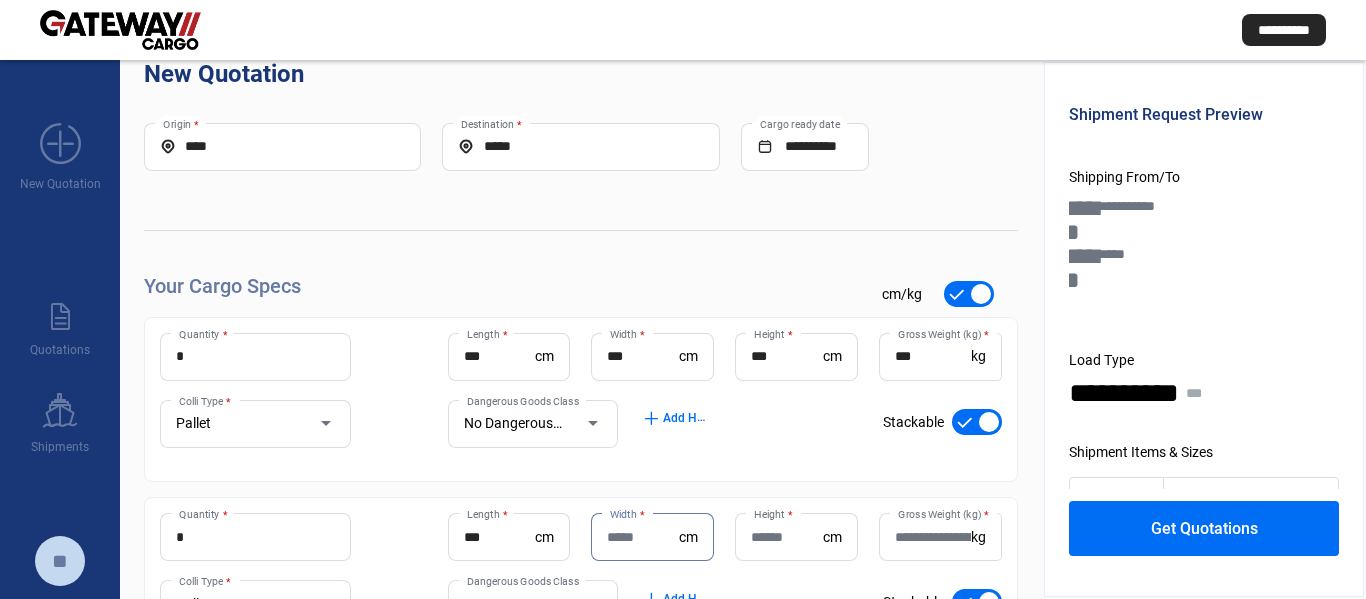 click on "Width  *" at bounding box center [643, 537] 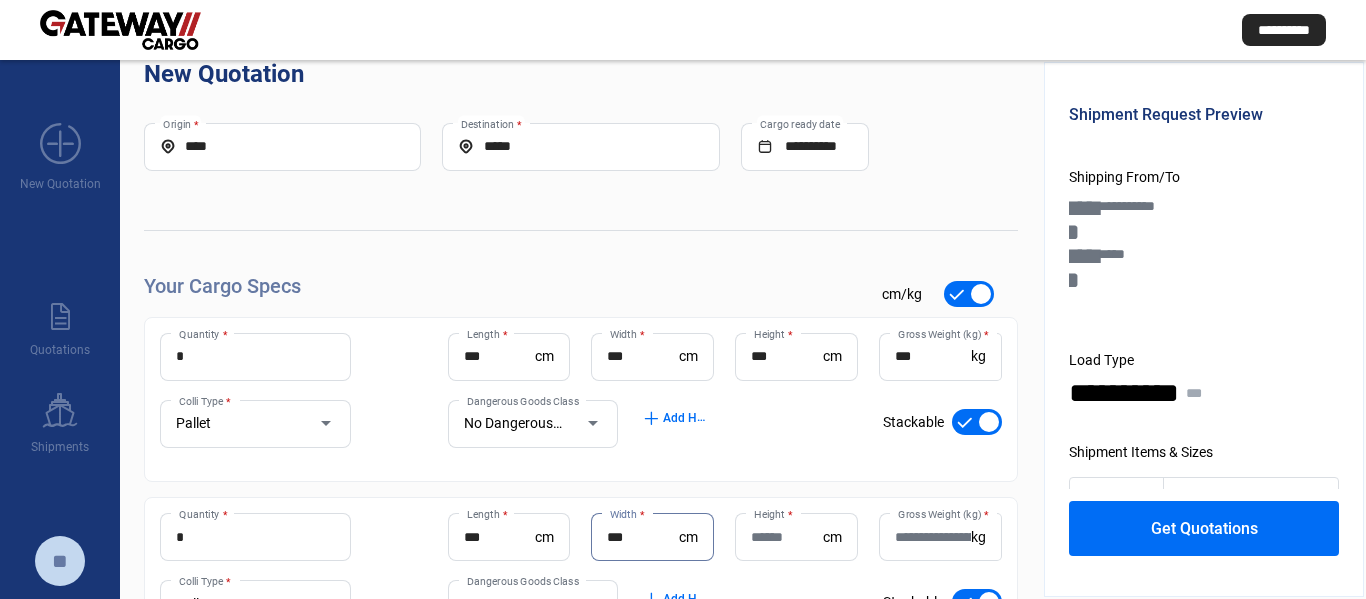 type on "***" 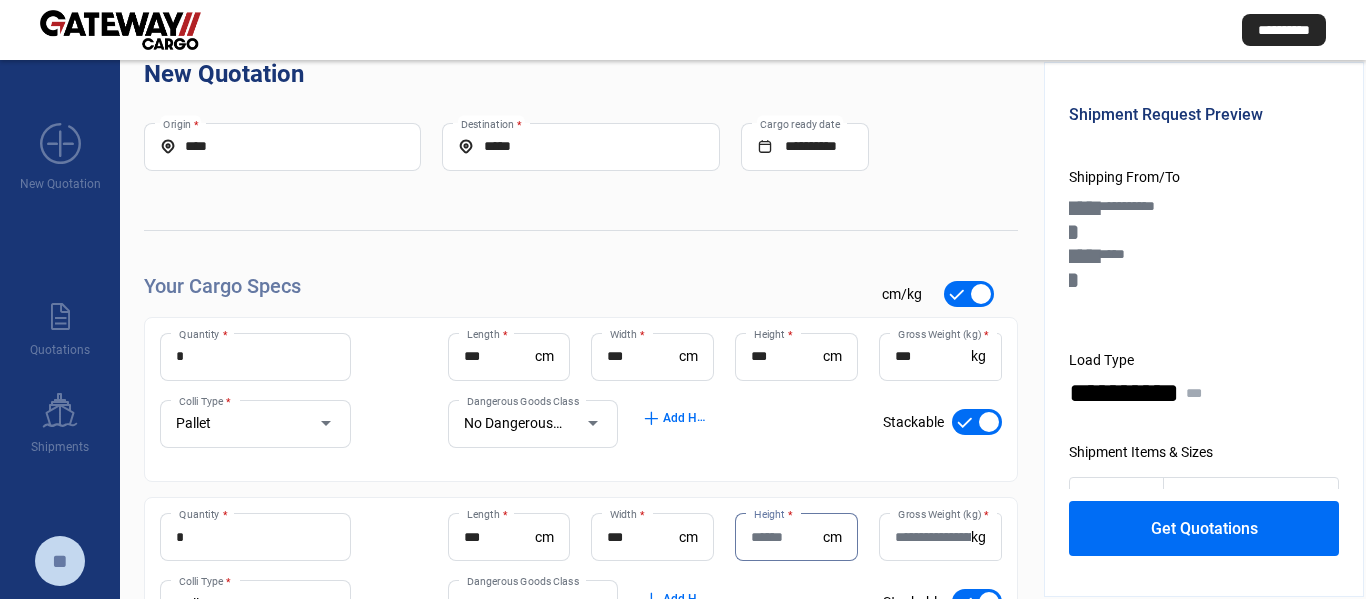 click on "Height  *" at bounding box center (787, 537) 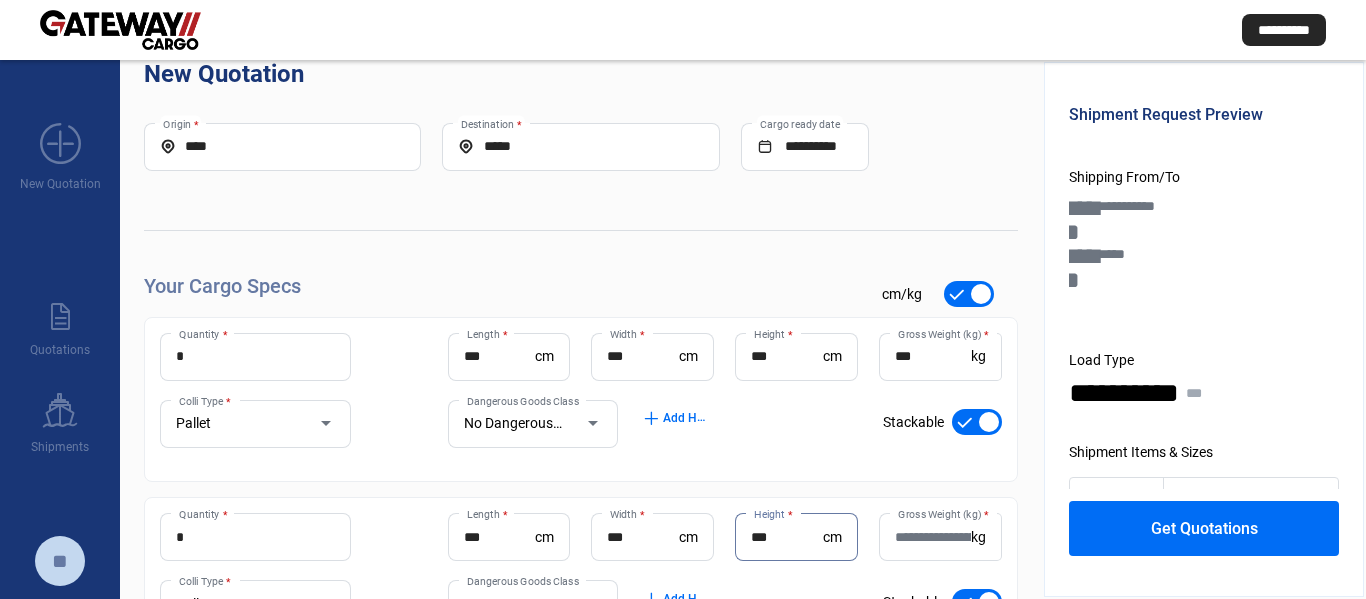 type on "***" 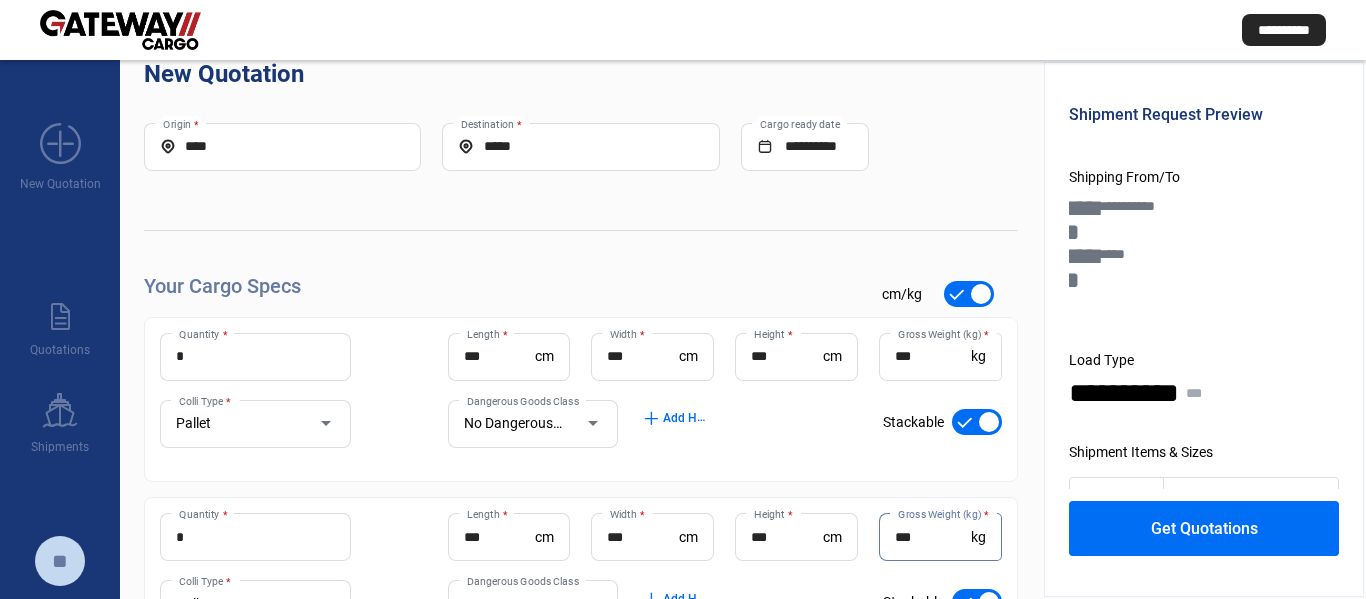 type on "***" 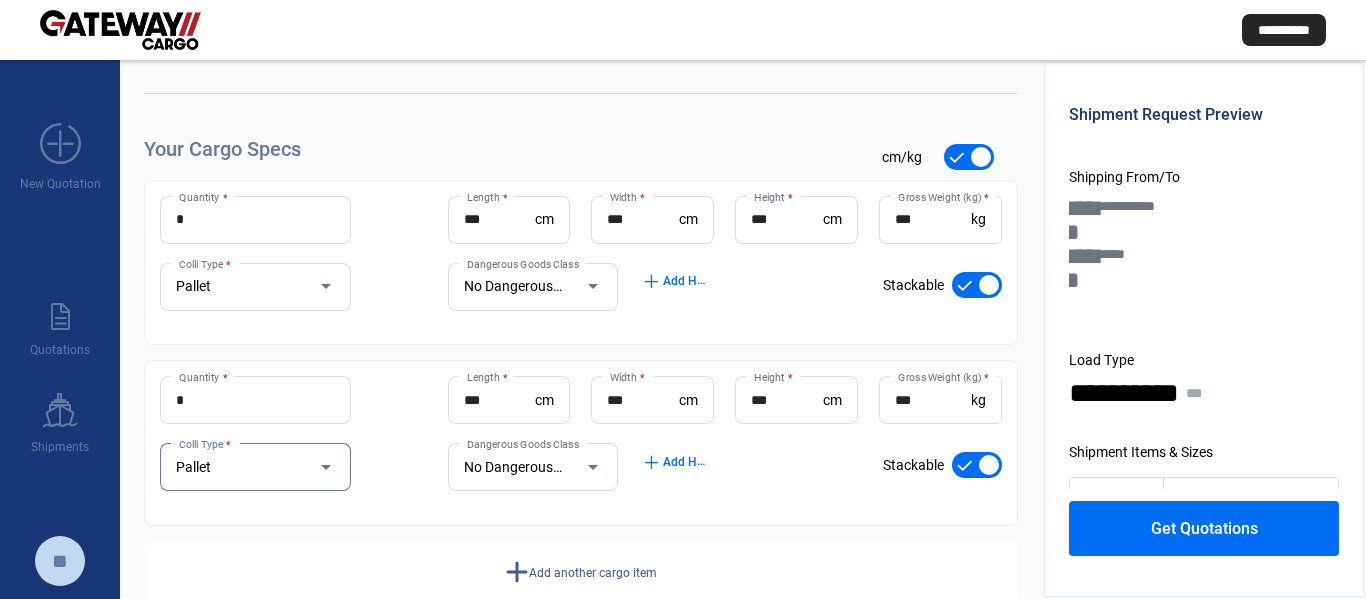 scroll, scrollTop: 225, scrollLeft: 0, axis: vertical 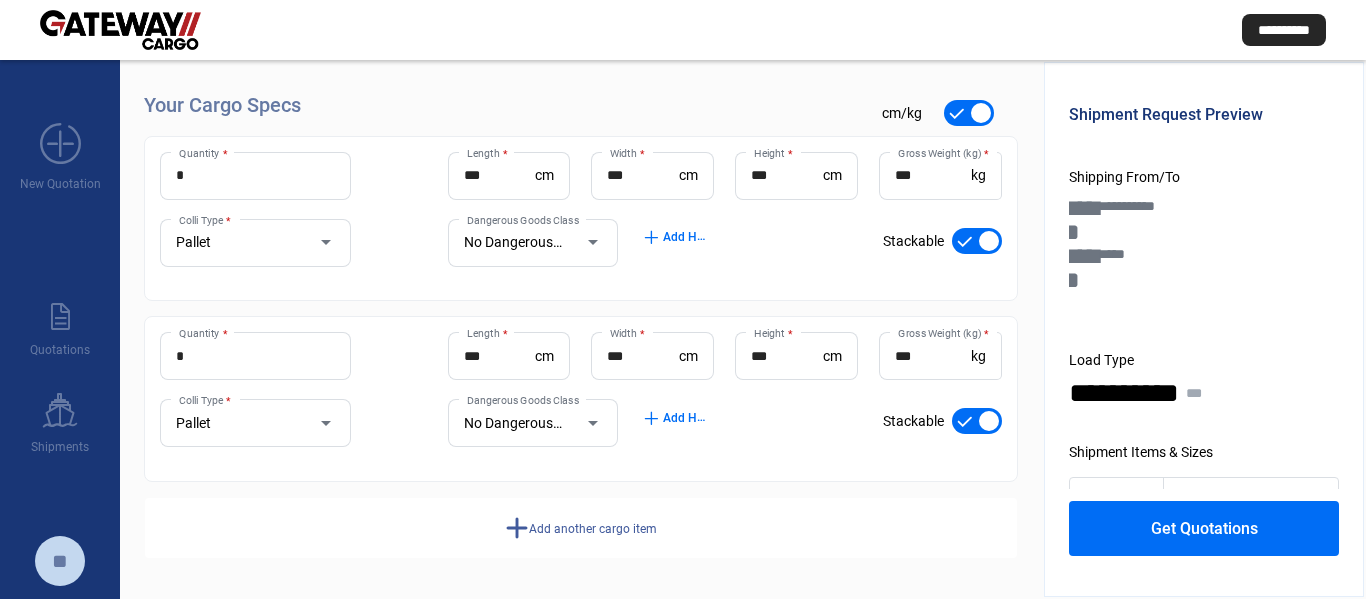 click on "add" 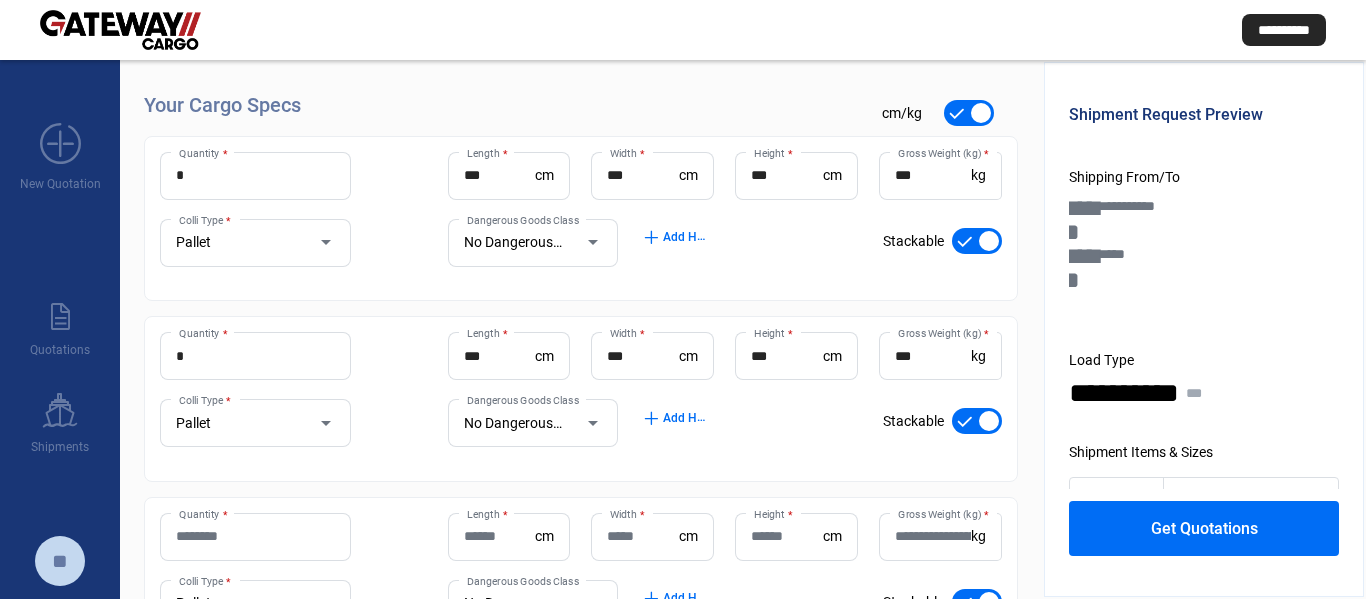 click on "Quantity *" 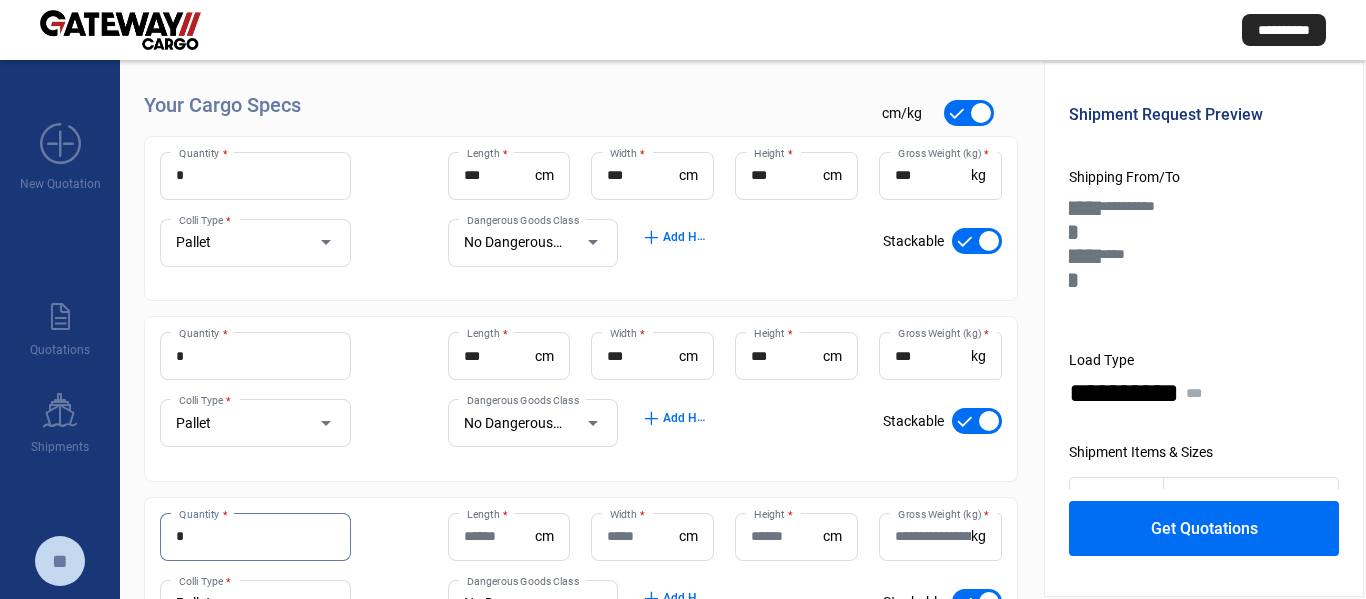 type on "*" 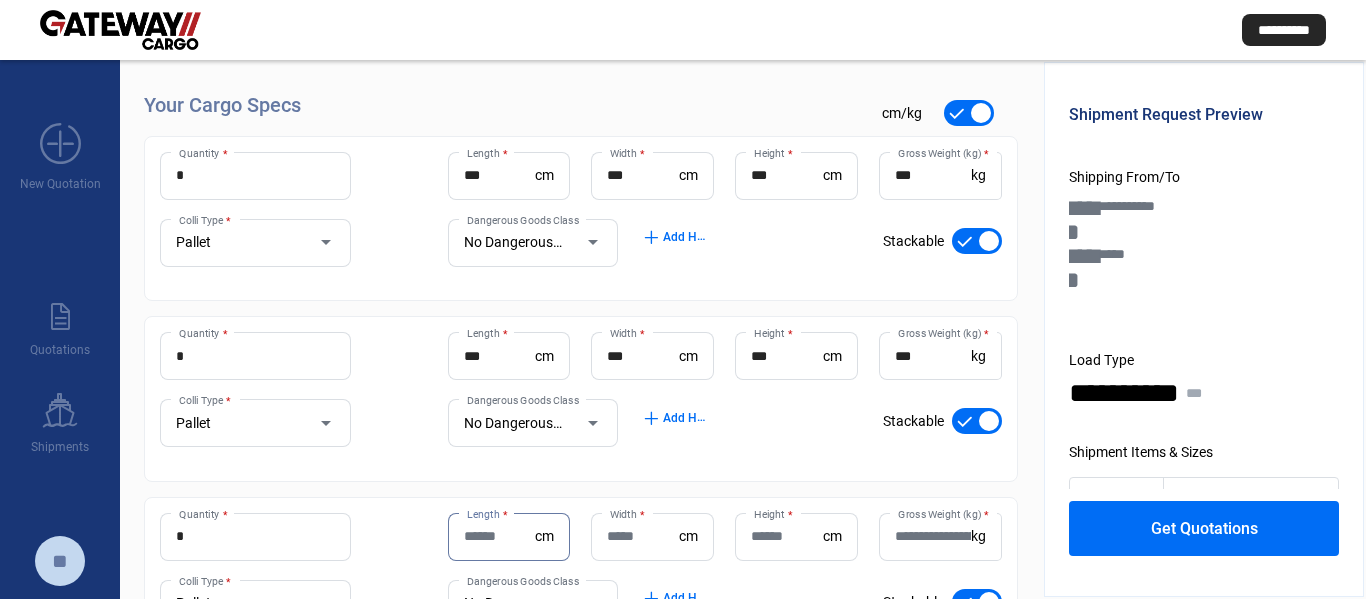 click on "Length  *" at bounding box center (500, 536) 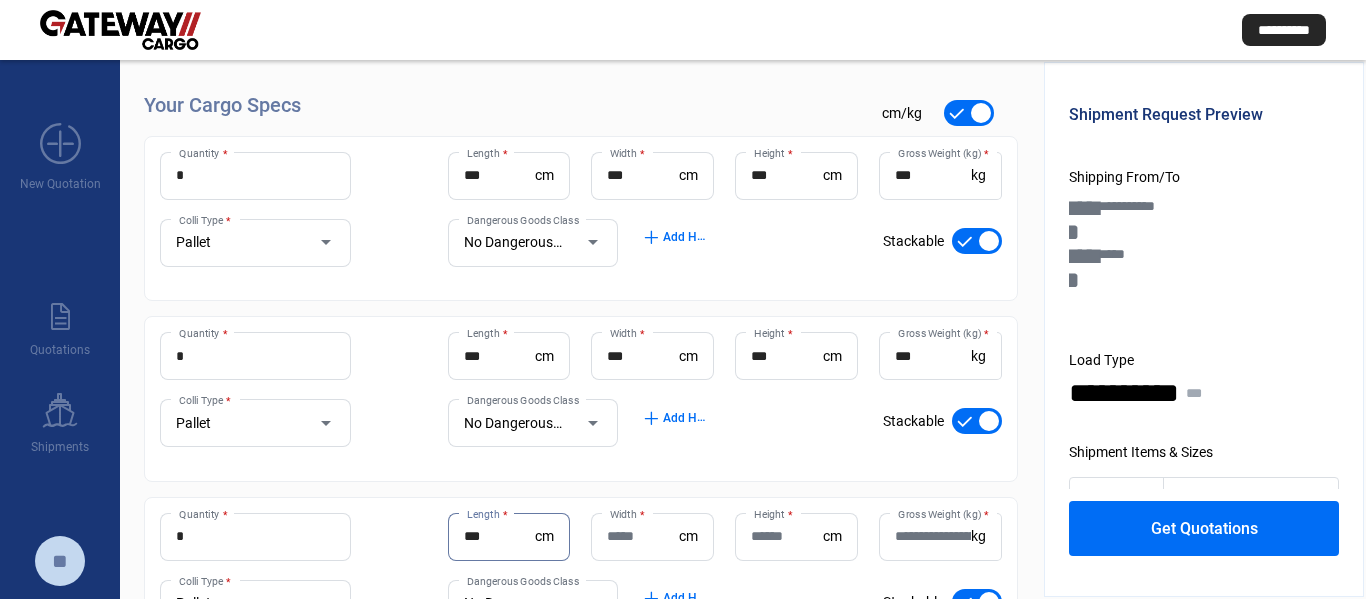 type on "***" 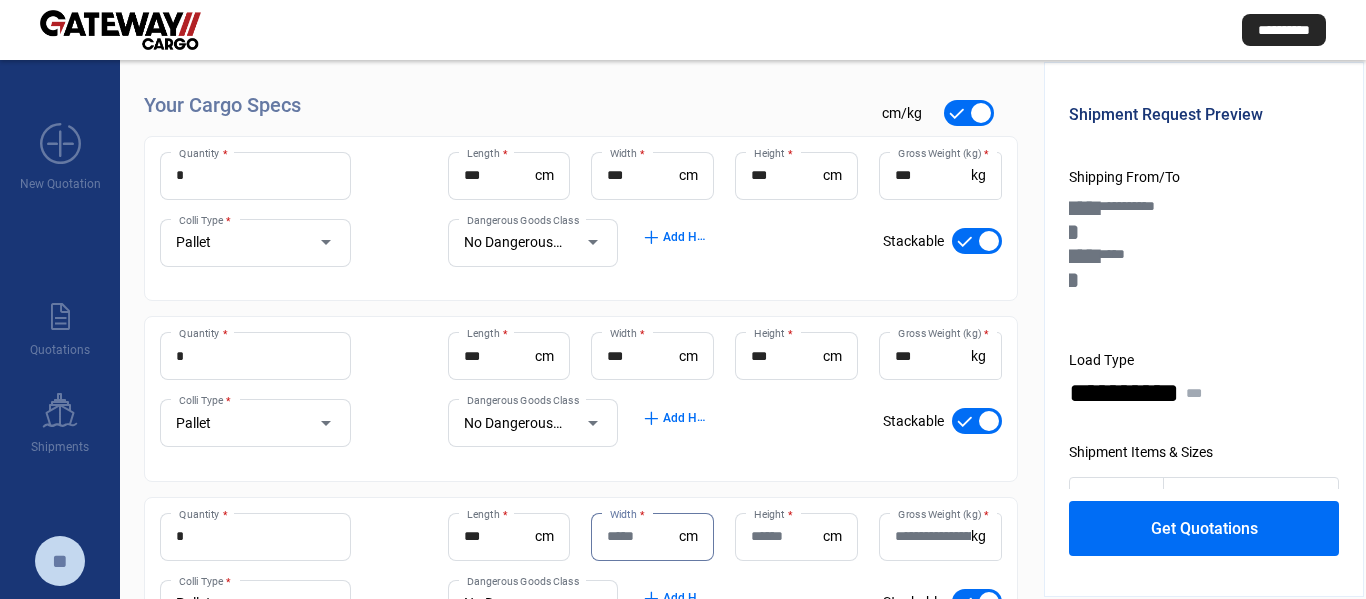 click on "Width  *" at bounding box center (643, 536) 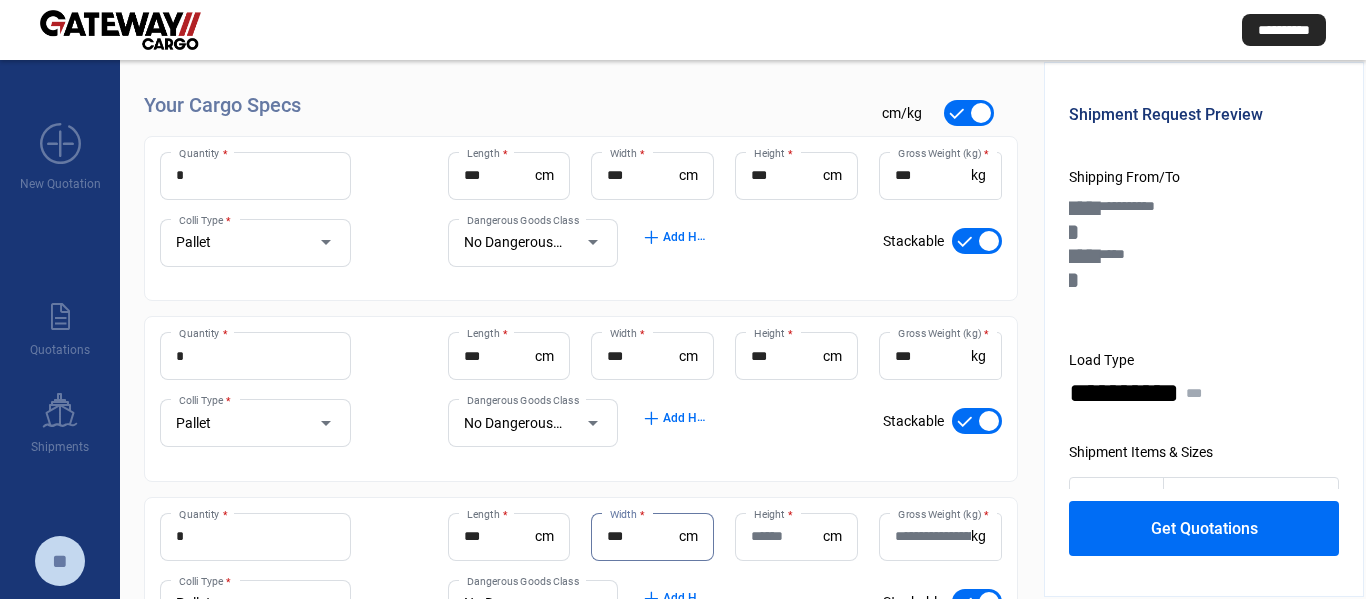 type on "***" 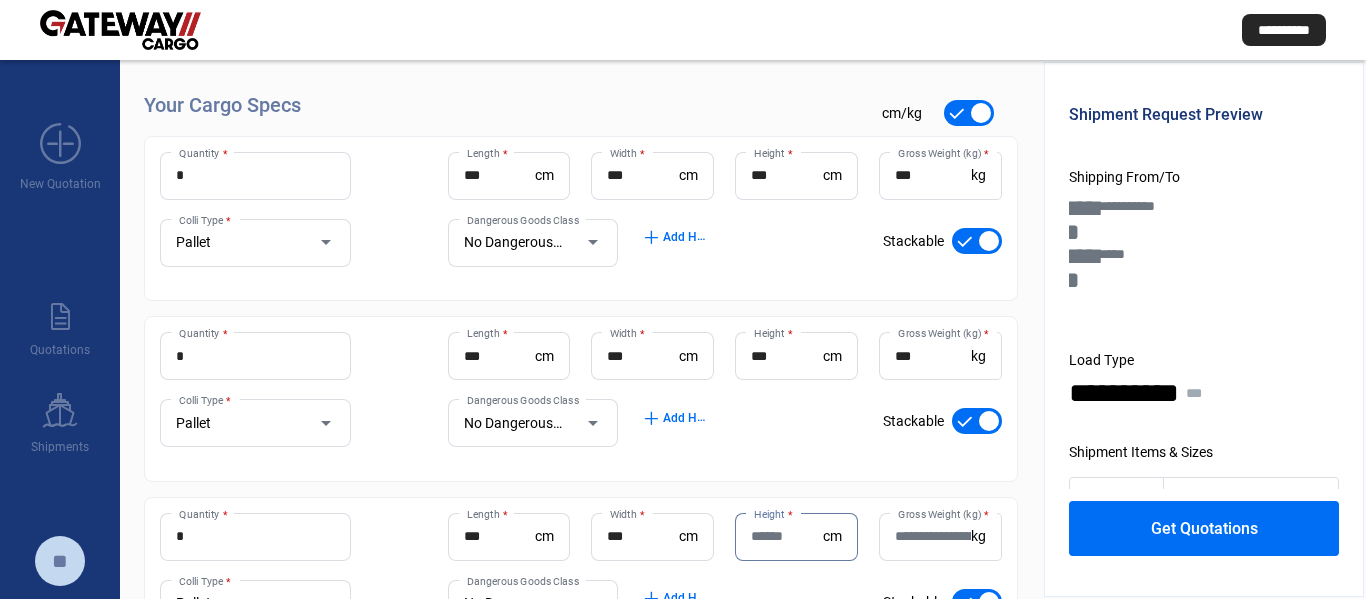 click on "Height  *" at bounding box center (787, 536) 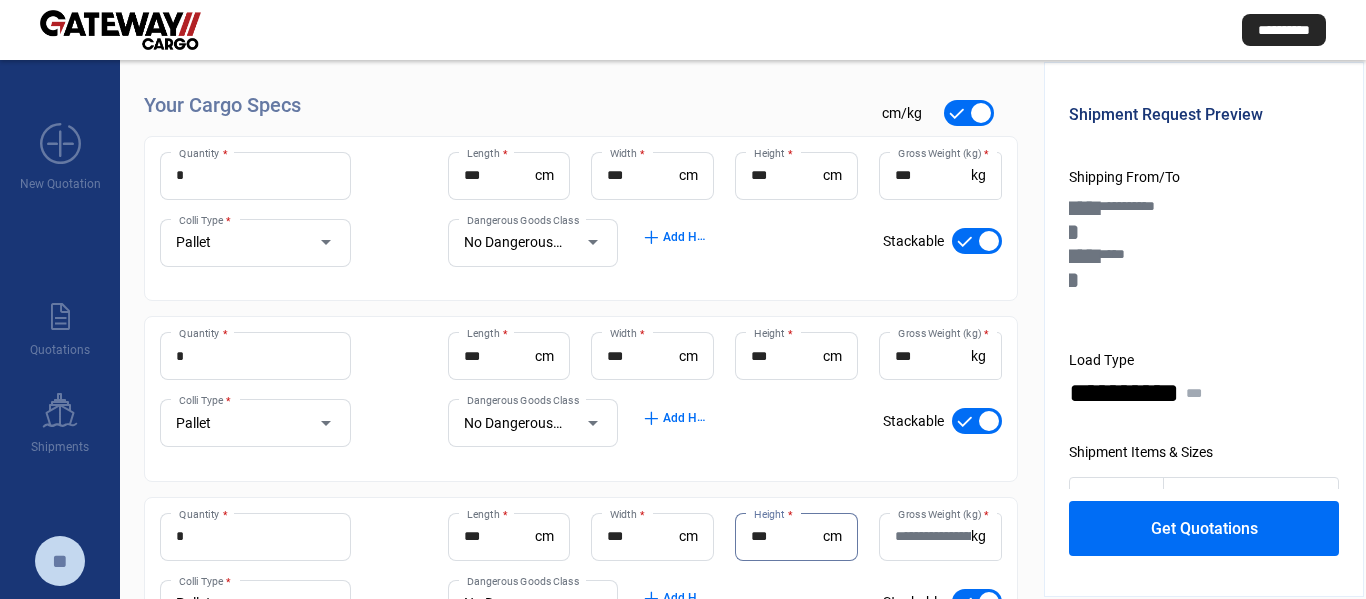 type on "***" 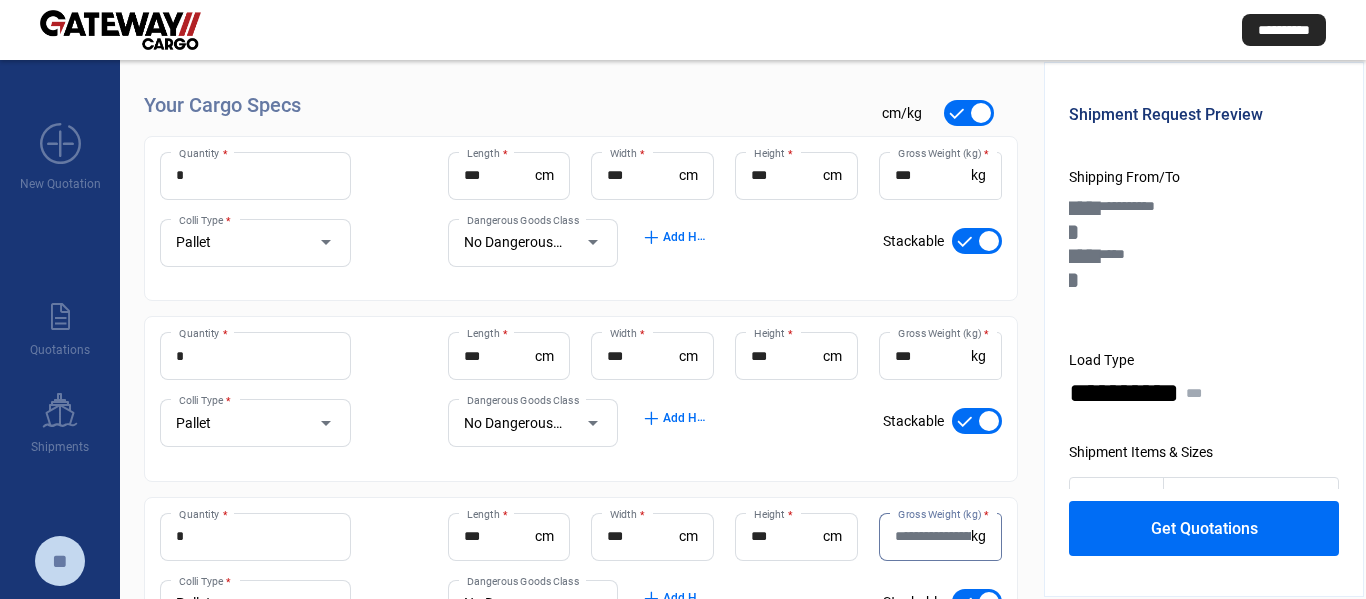 click on "Gross Weight (kg)  *" 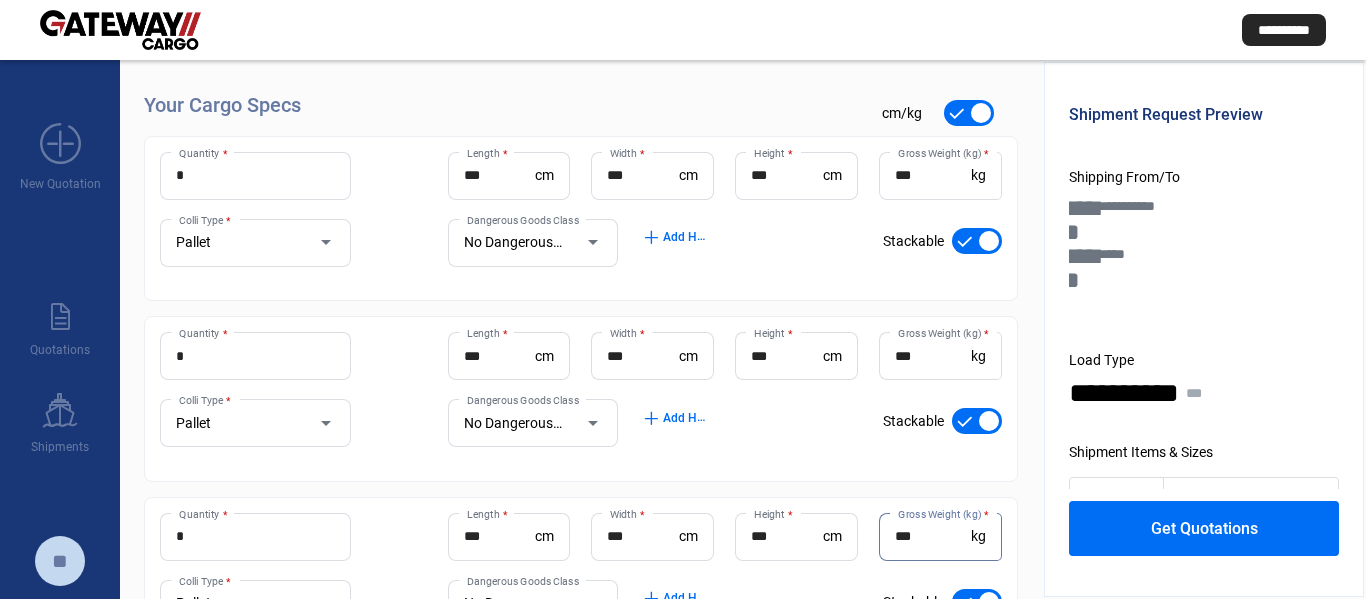 type on "***" 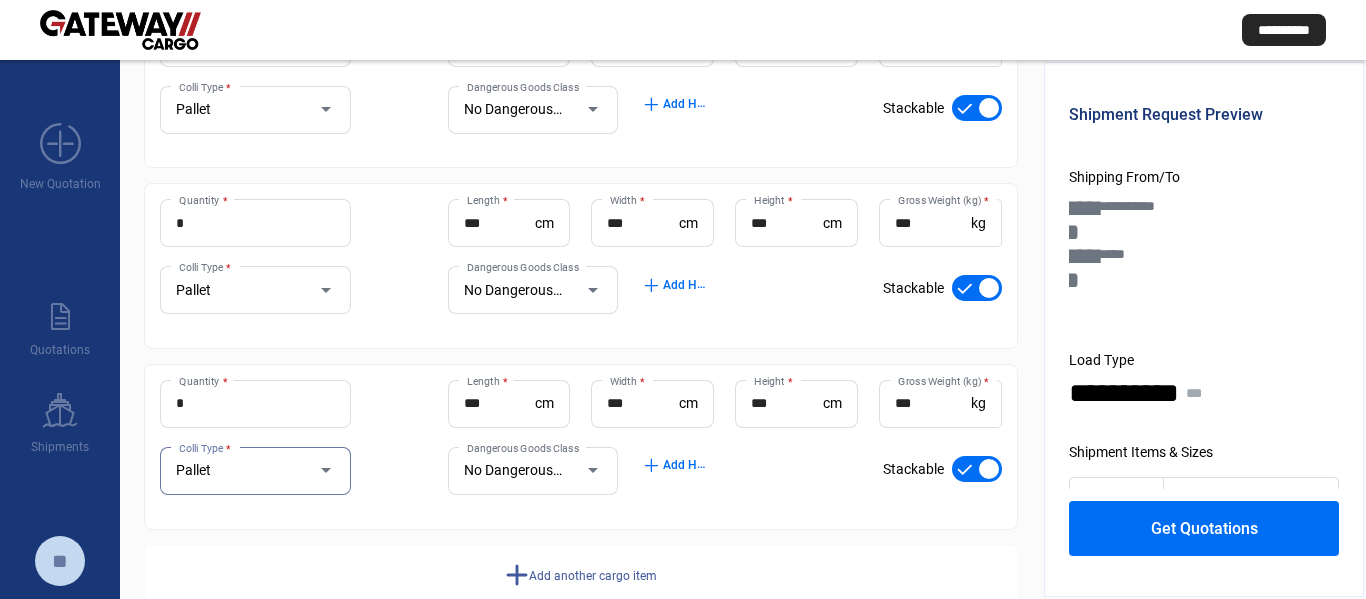 scroll, scrollTop: 406, scrollLeft: 0, axis: vertical 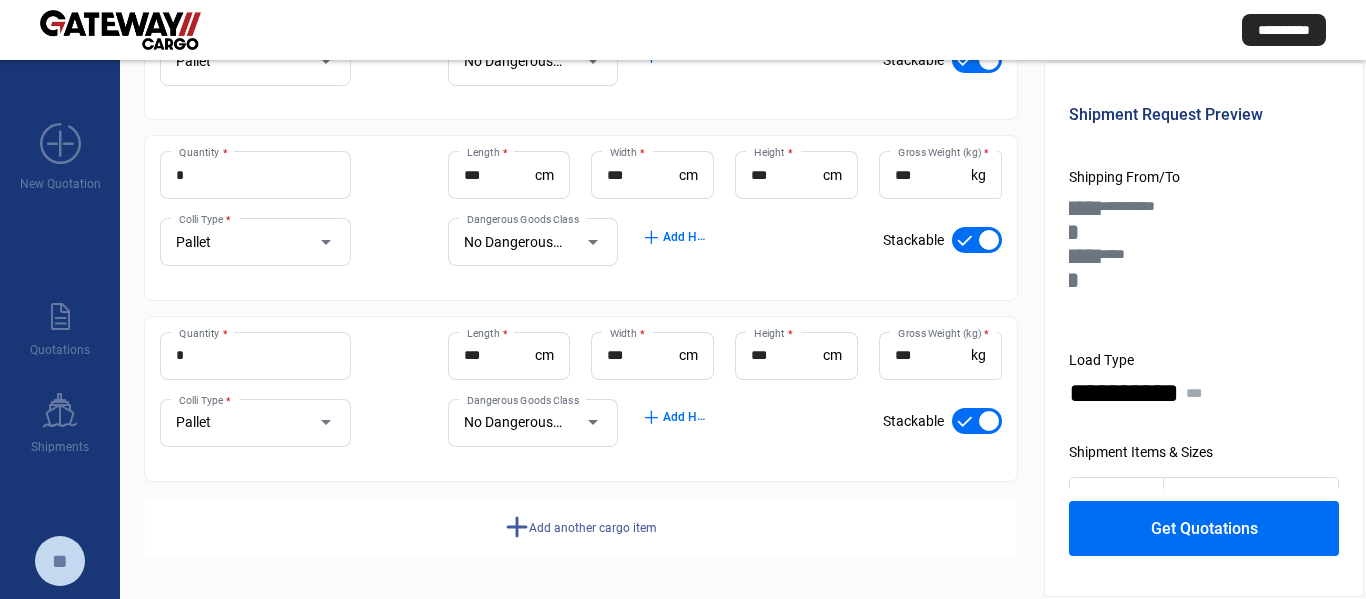 click on "add" 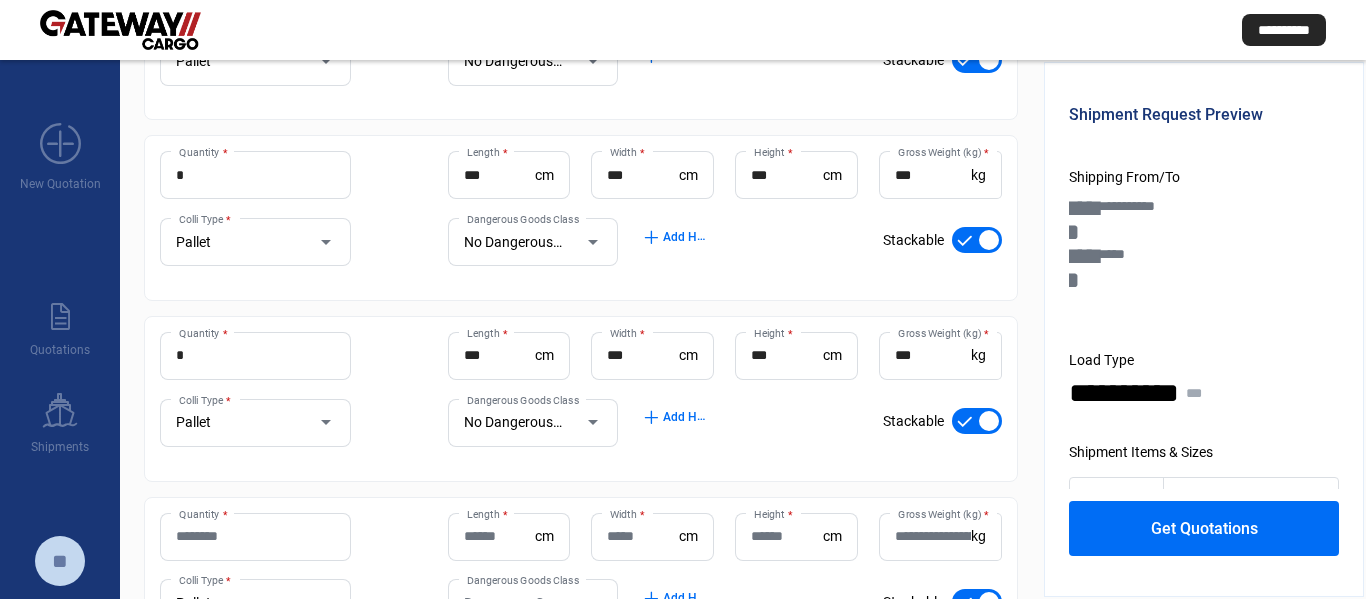click on "Quantity *" at bounding box center (255, 536) 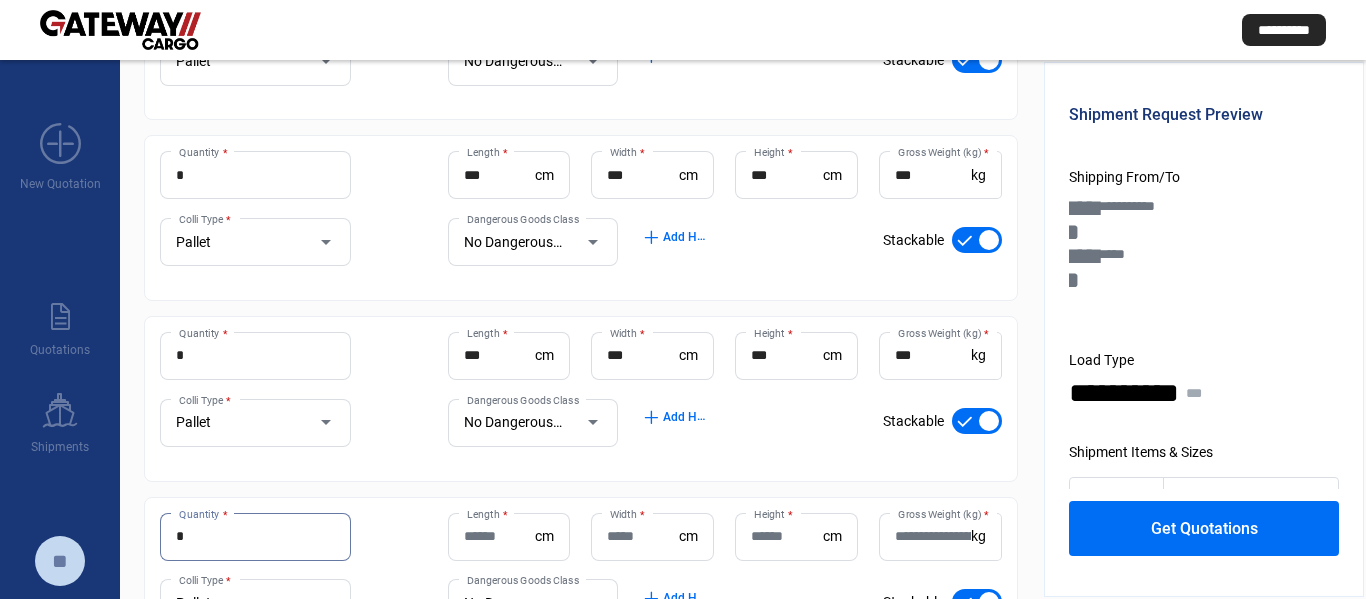 type on "*" 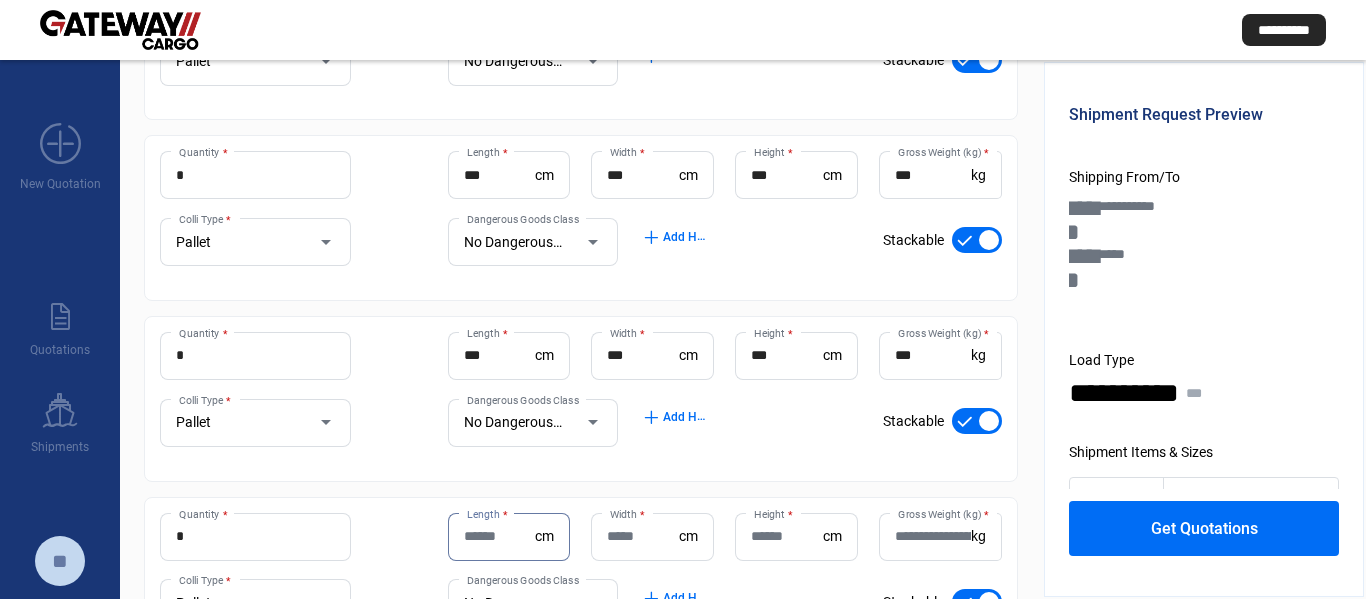 click on "Length  *" 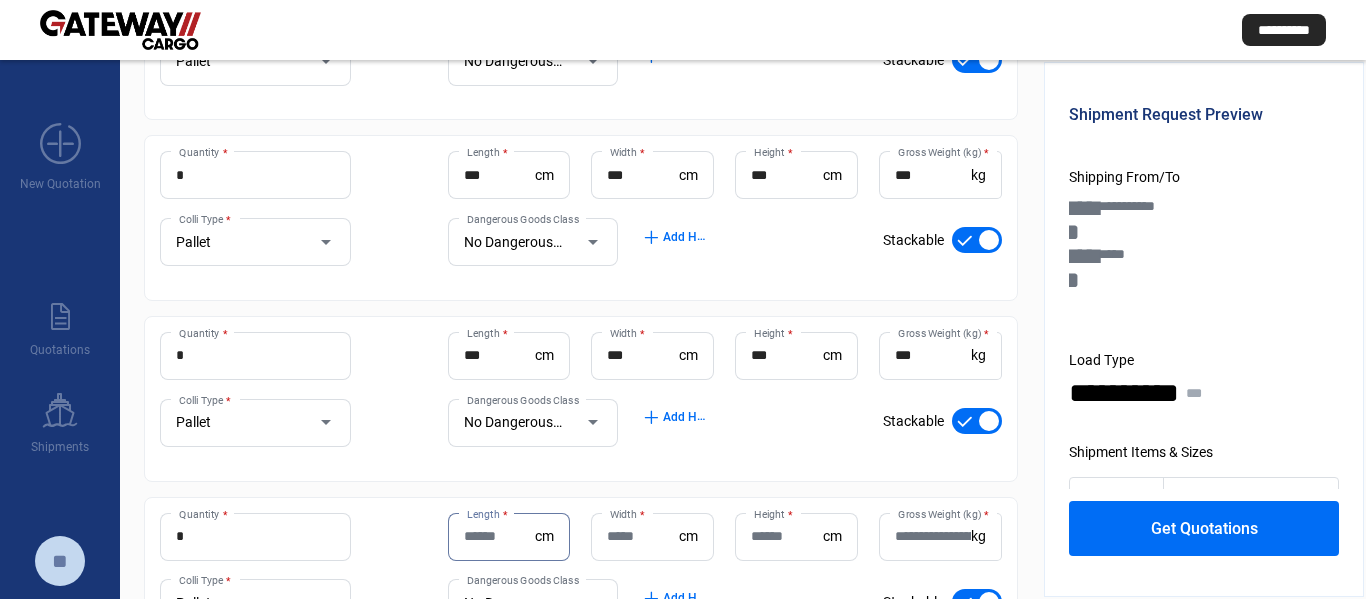 click on "Length  *" at bounding box center (500, 536) 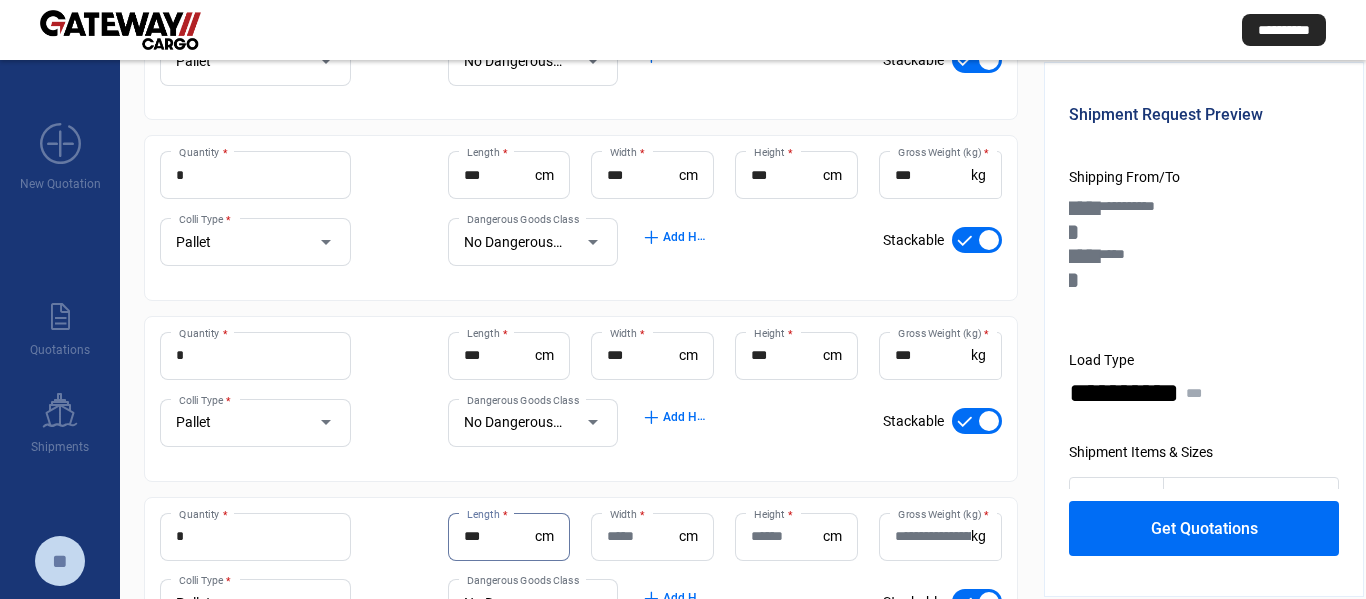 type on "***" 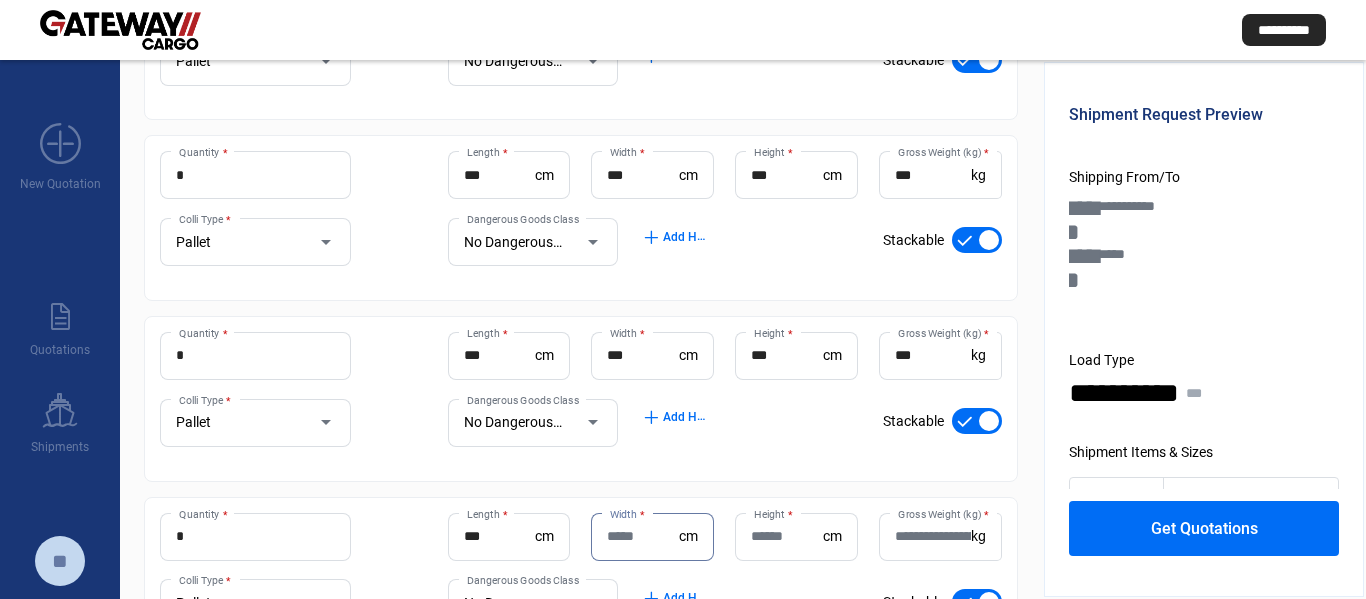 click on "Width  *" at bounding box center (643, 536) 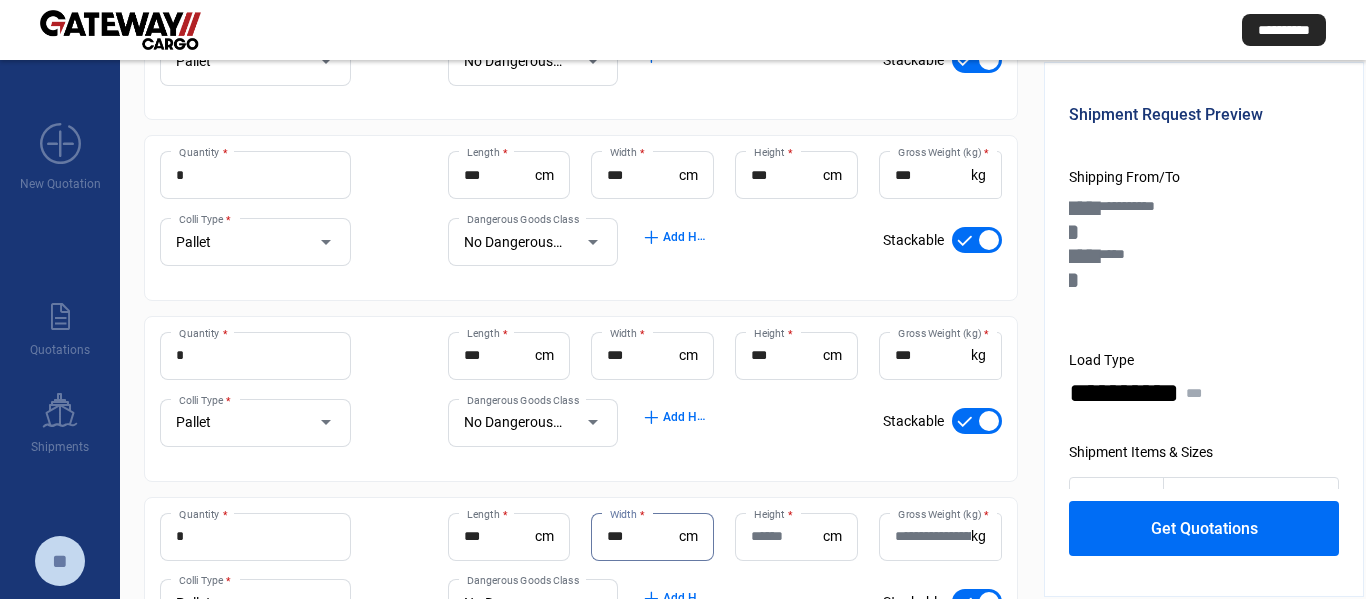 type on "***" 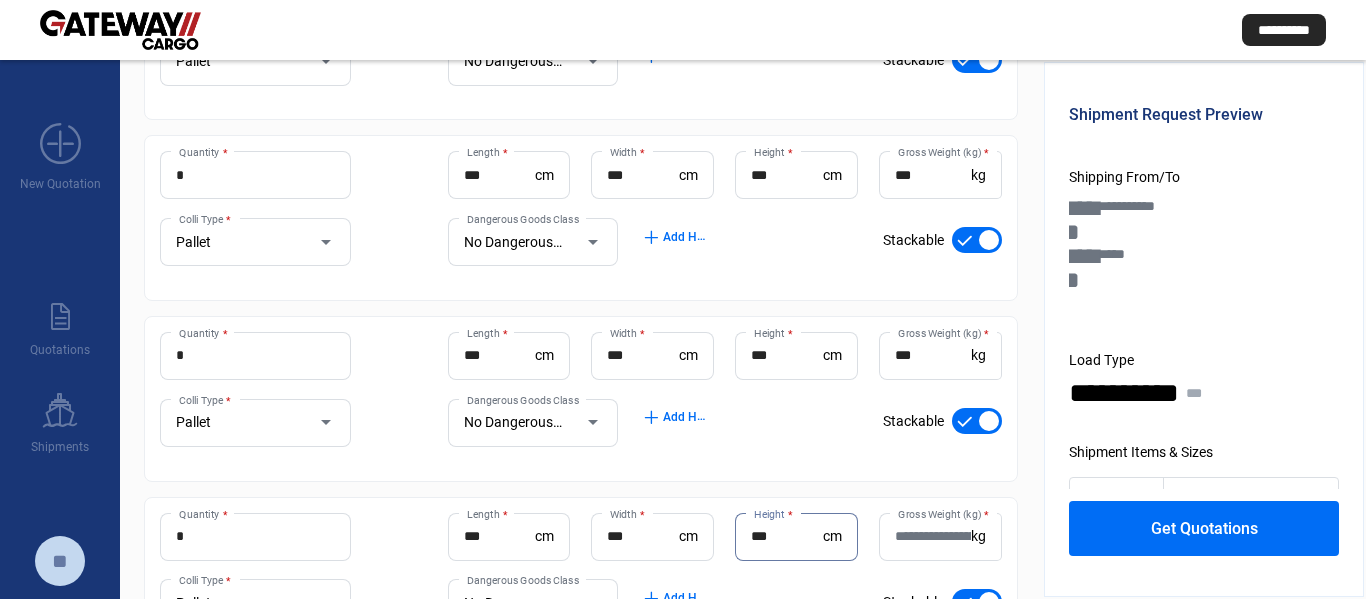 type on "***" 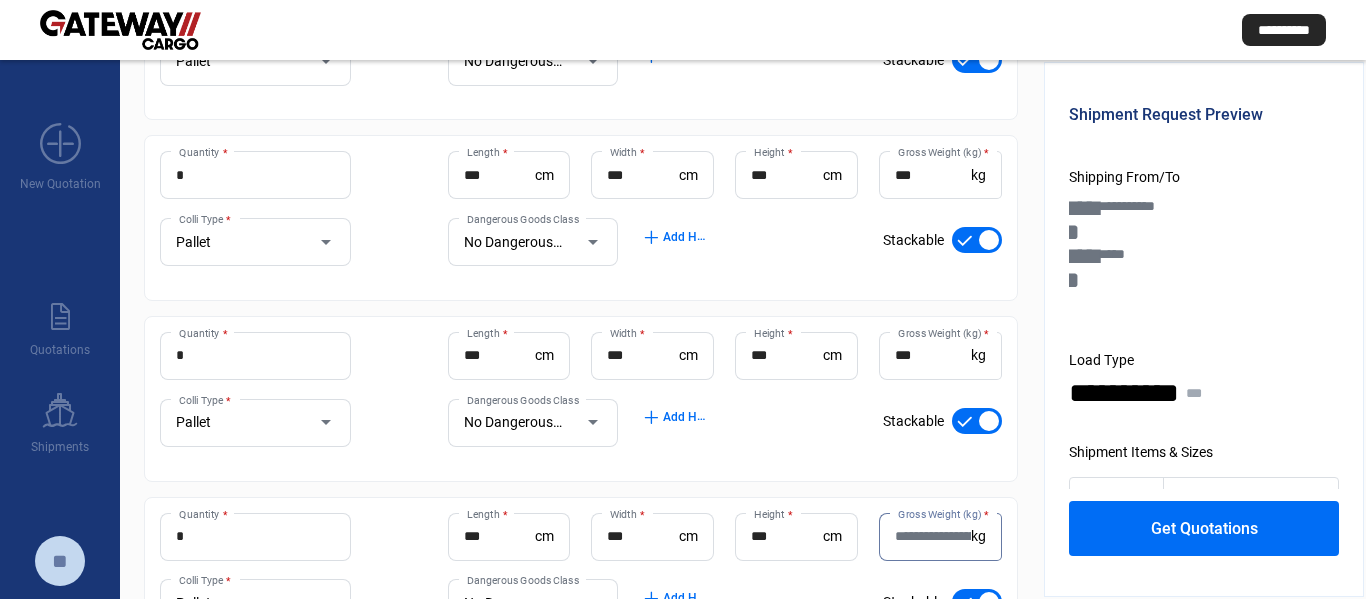 click on "Gross Weight (kg)  *" at bounding box center (933, 536) 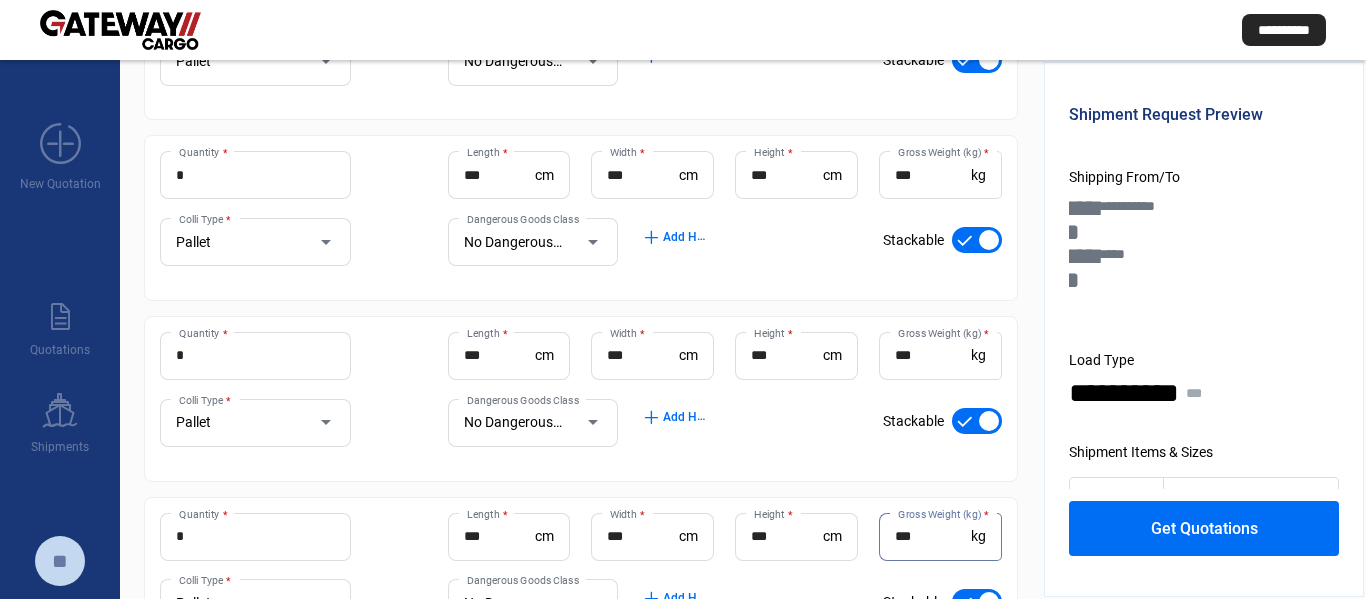 type on "***" 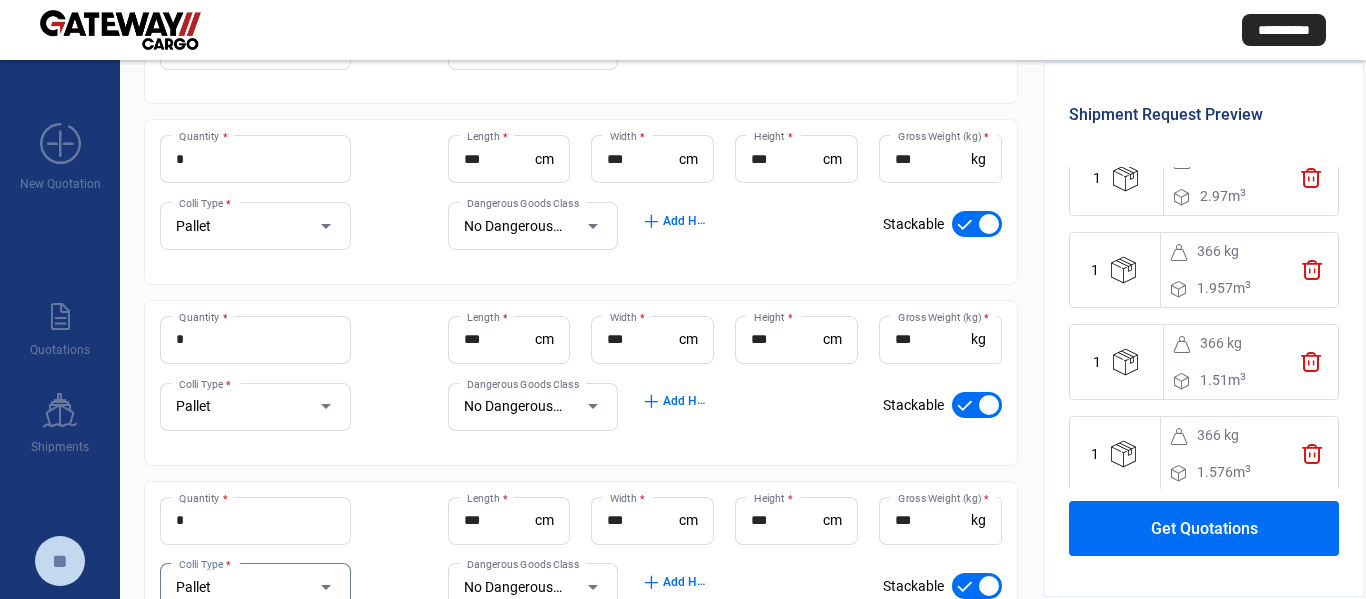 scroll, scrollTop: 357, scrollLeft: 0, axis: vertical 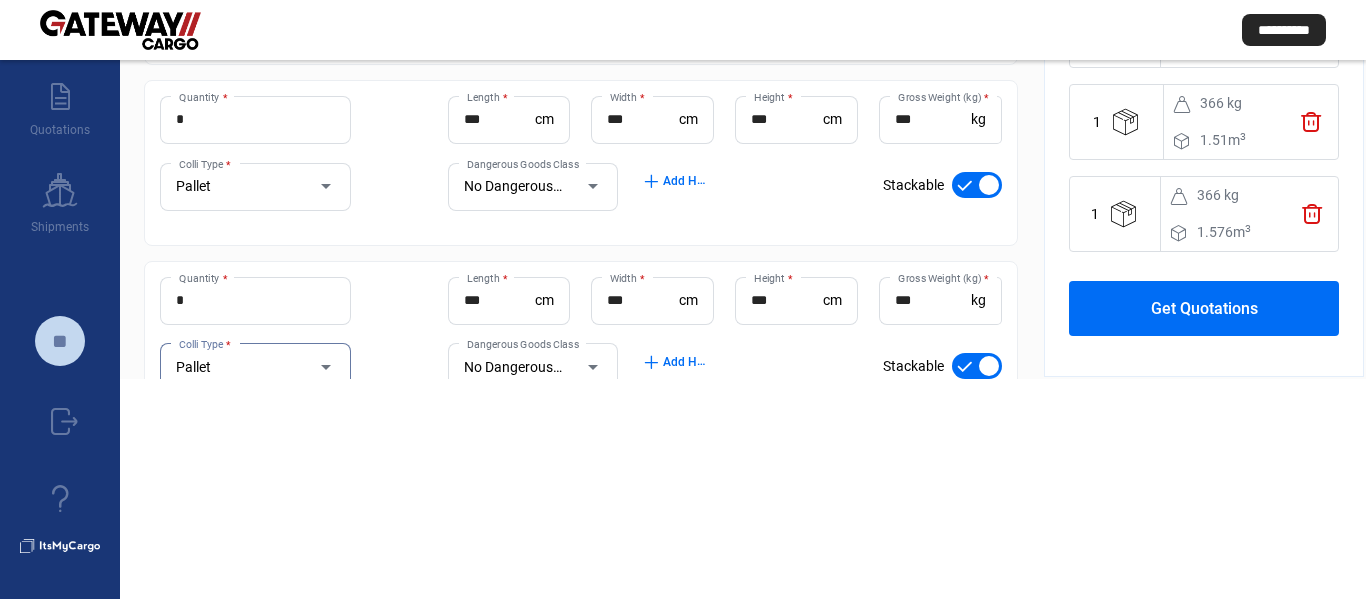 click on "Get Quotations" 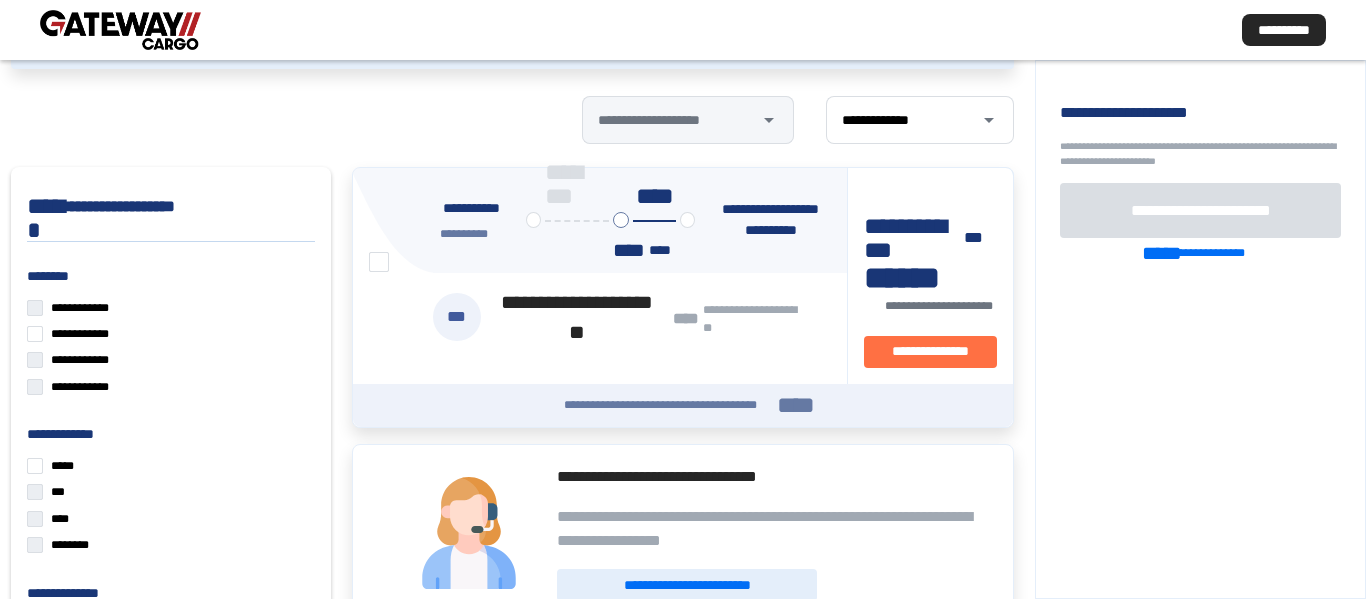 scroll, scrollTop: 220, scrollLeft: 0, axis: vertical 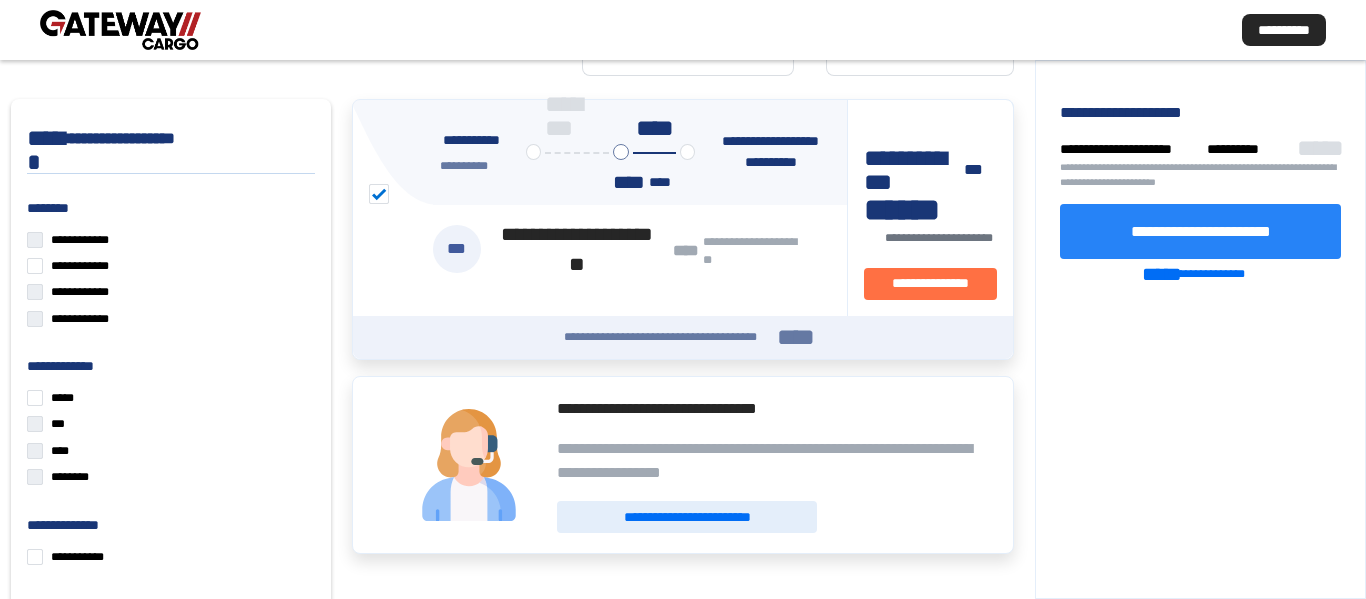 click on "**********" 